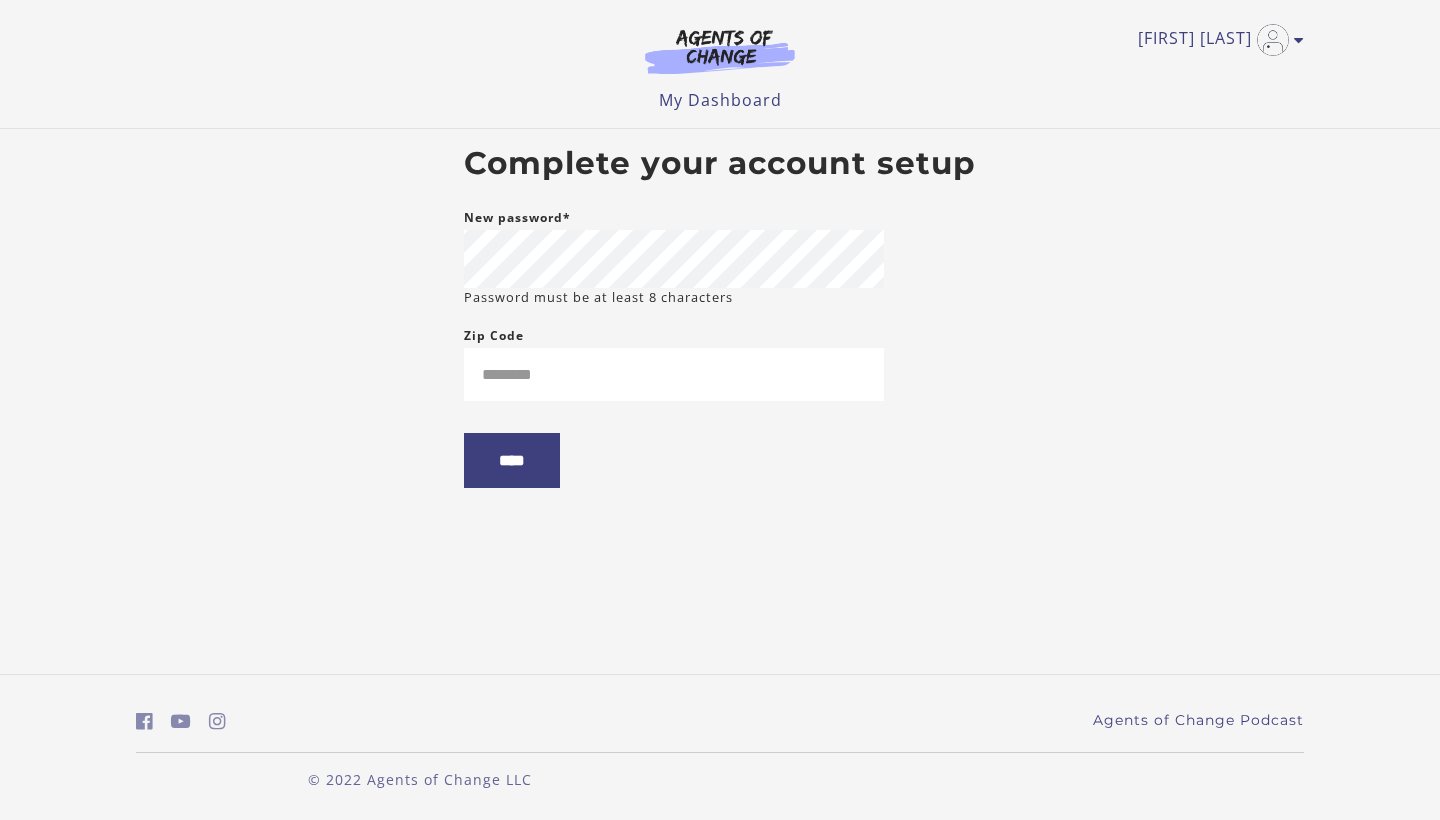 scroll, scrollTop: 0, scrollLeft: 0, axis: both 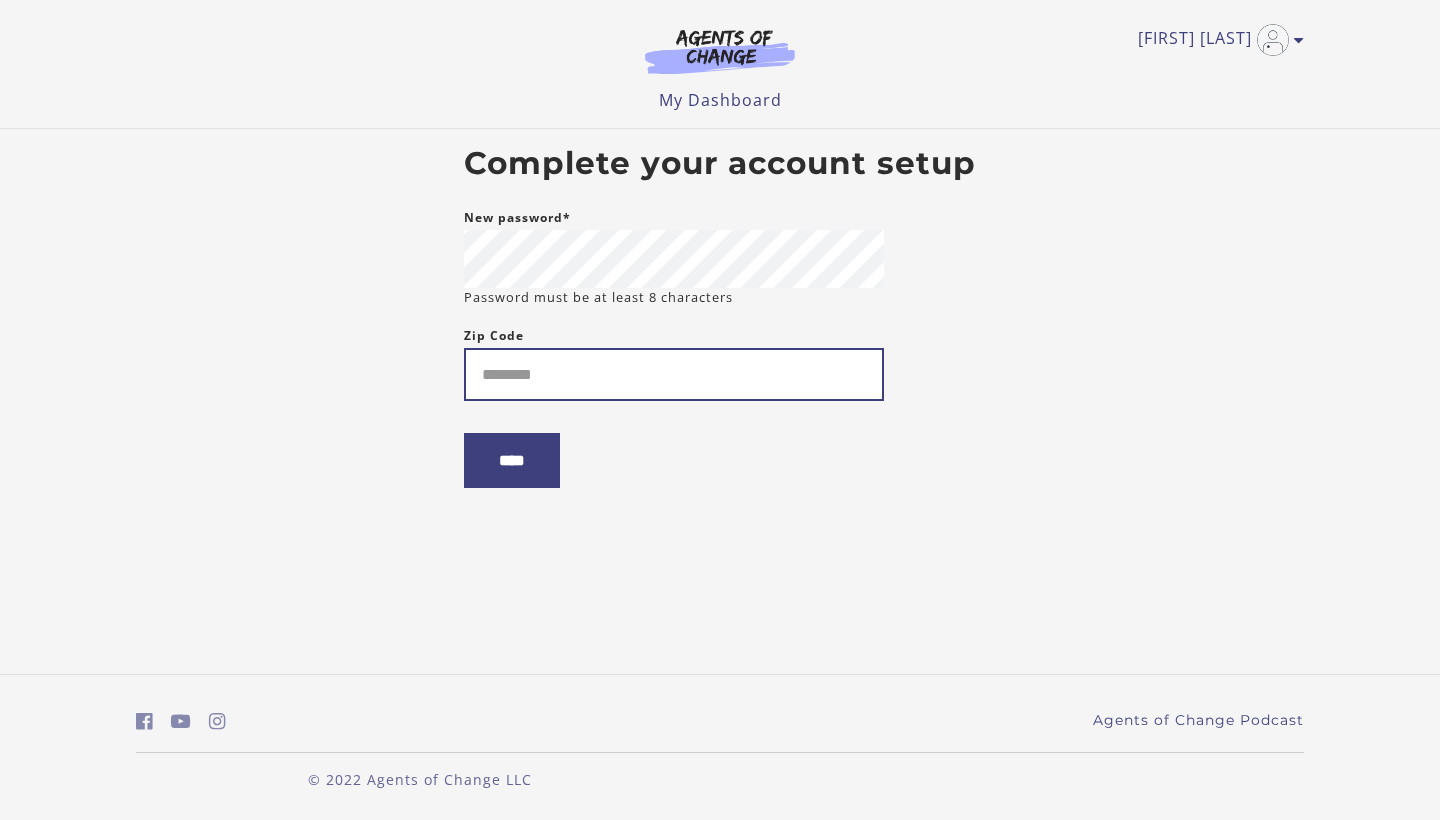 click on "Zip Code" at bounding box center [674, 374] 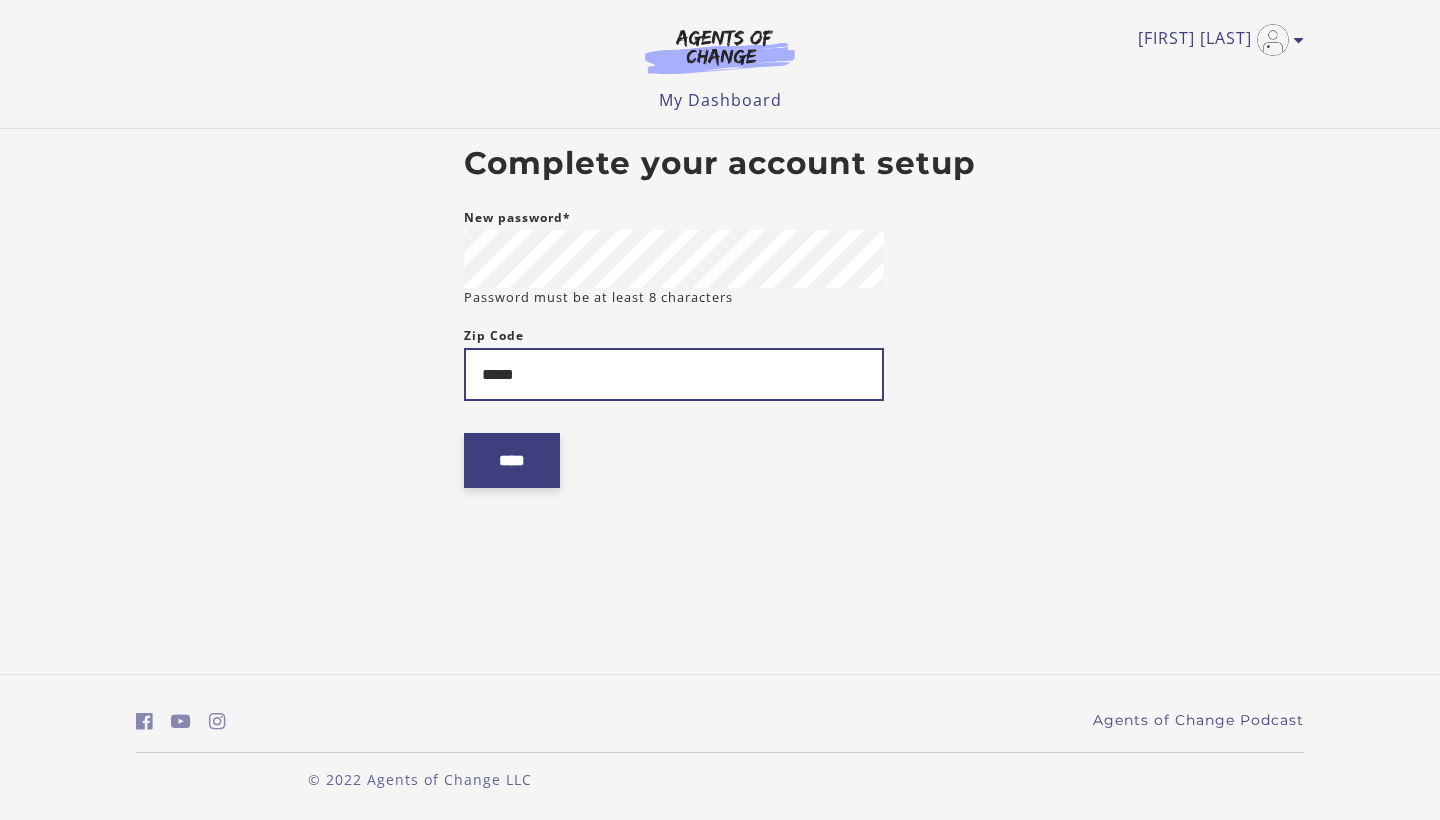 type on "*****" 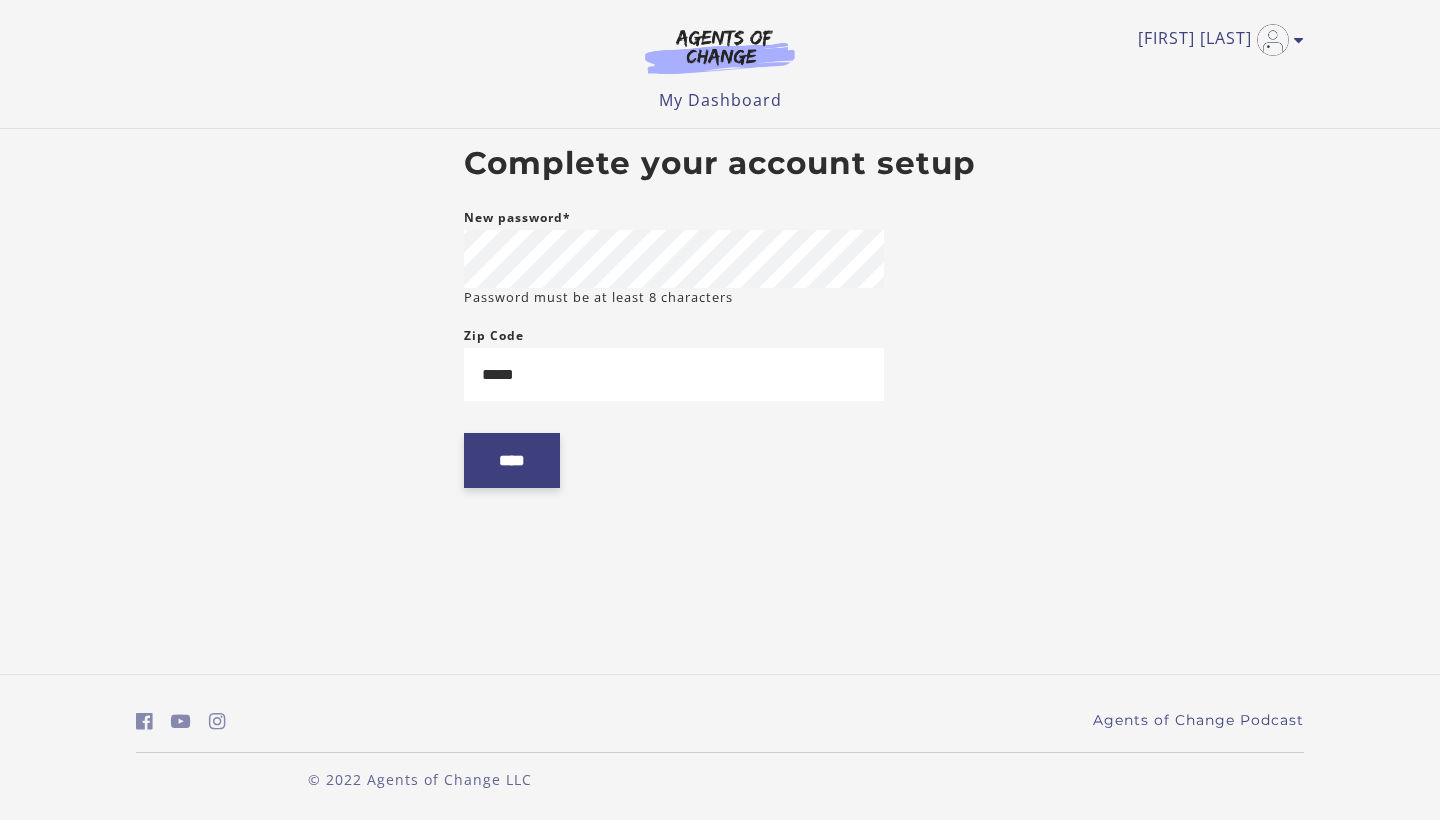 click on "****" at bounding box center [512, 460] 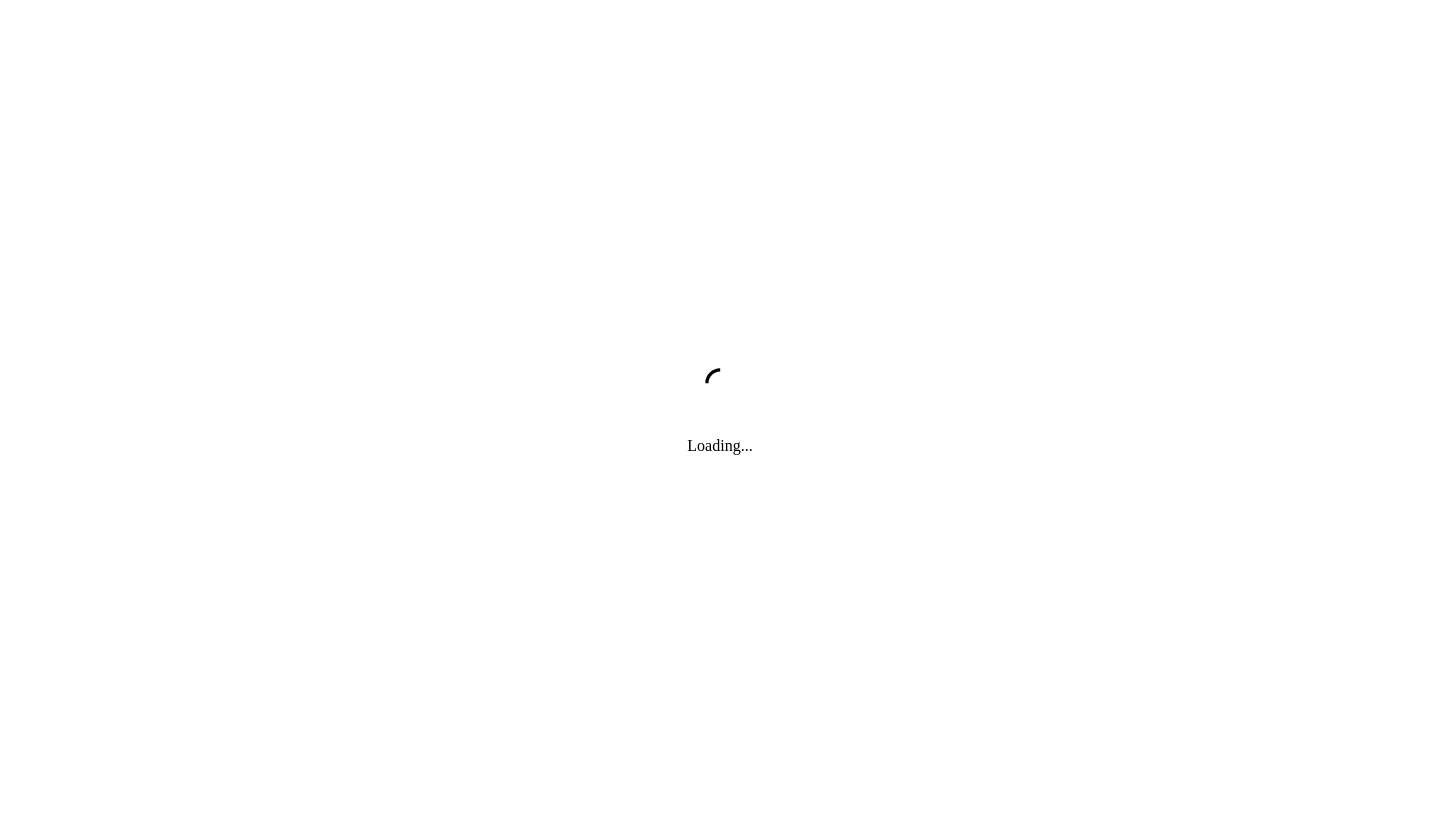 scroll, scrollTop: 0, scrollLeft: 0, axis: both 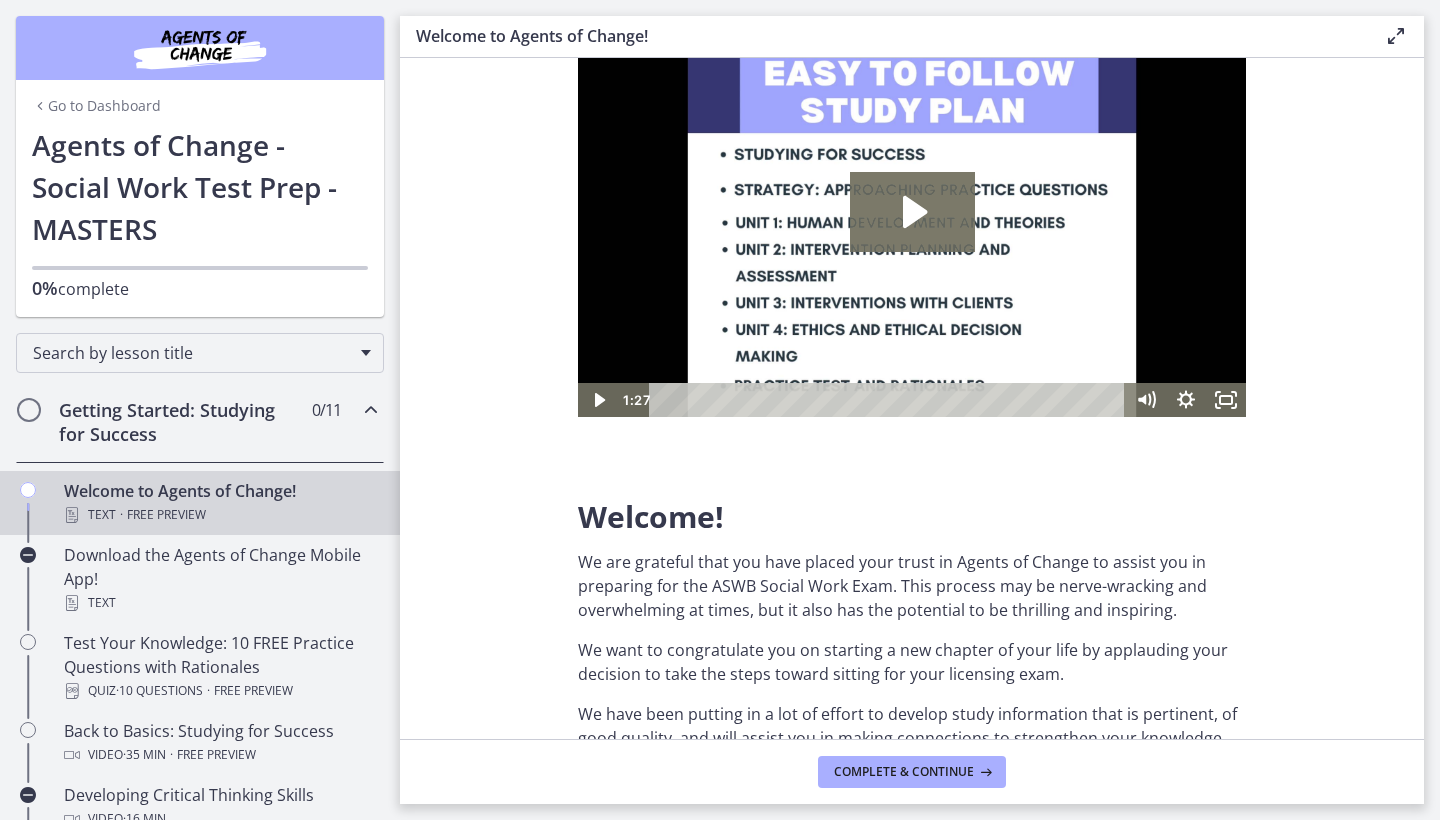 click at bounding box center [912, 229] 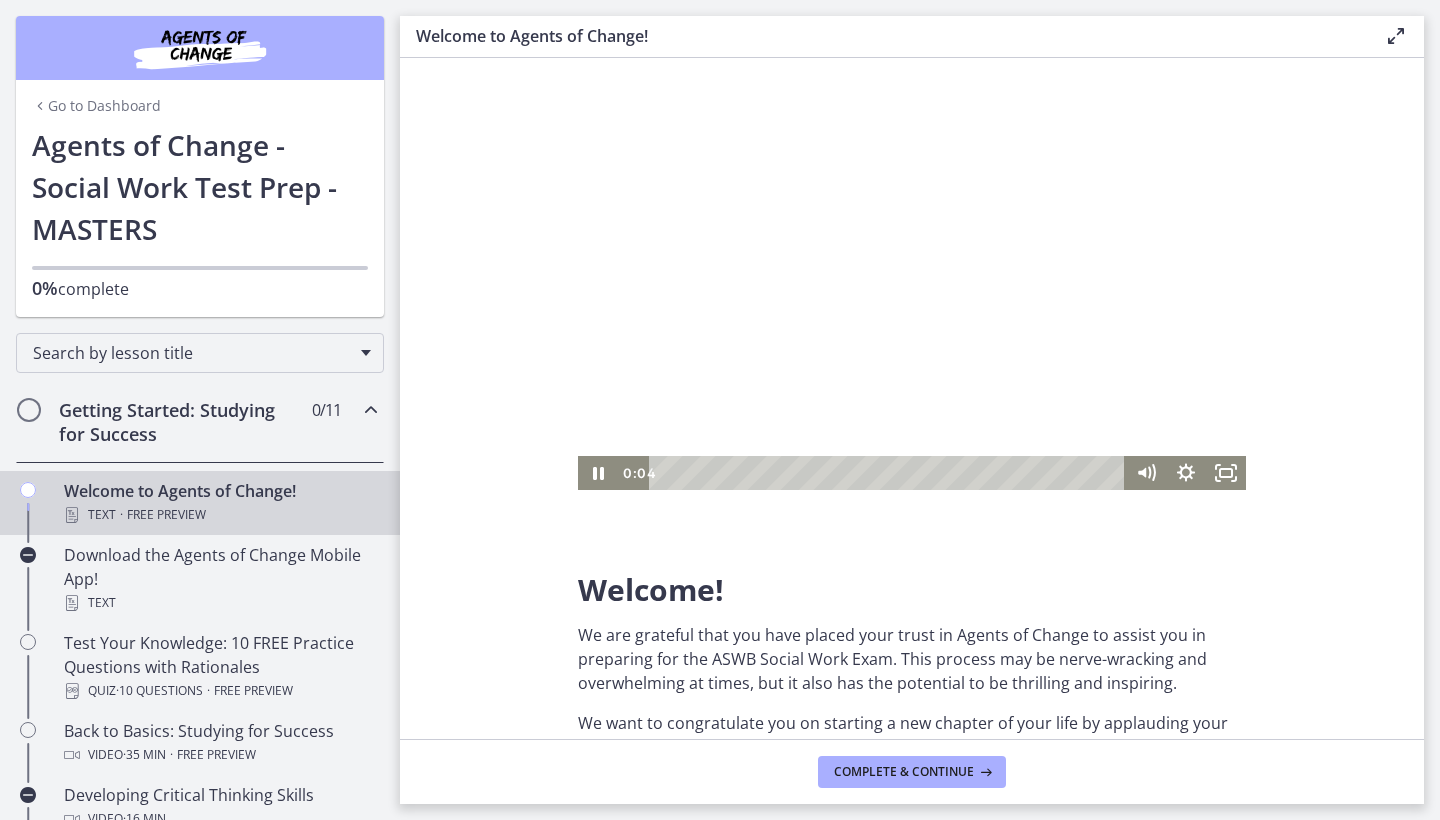 scroll, scrollTop: 0, scrollLeft: 0, axis: both 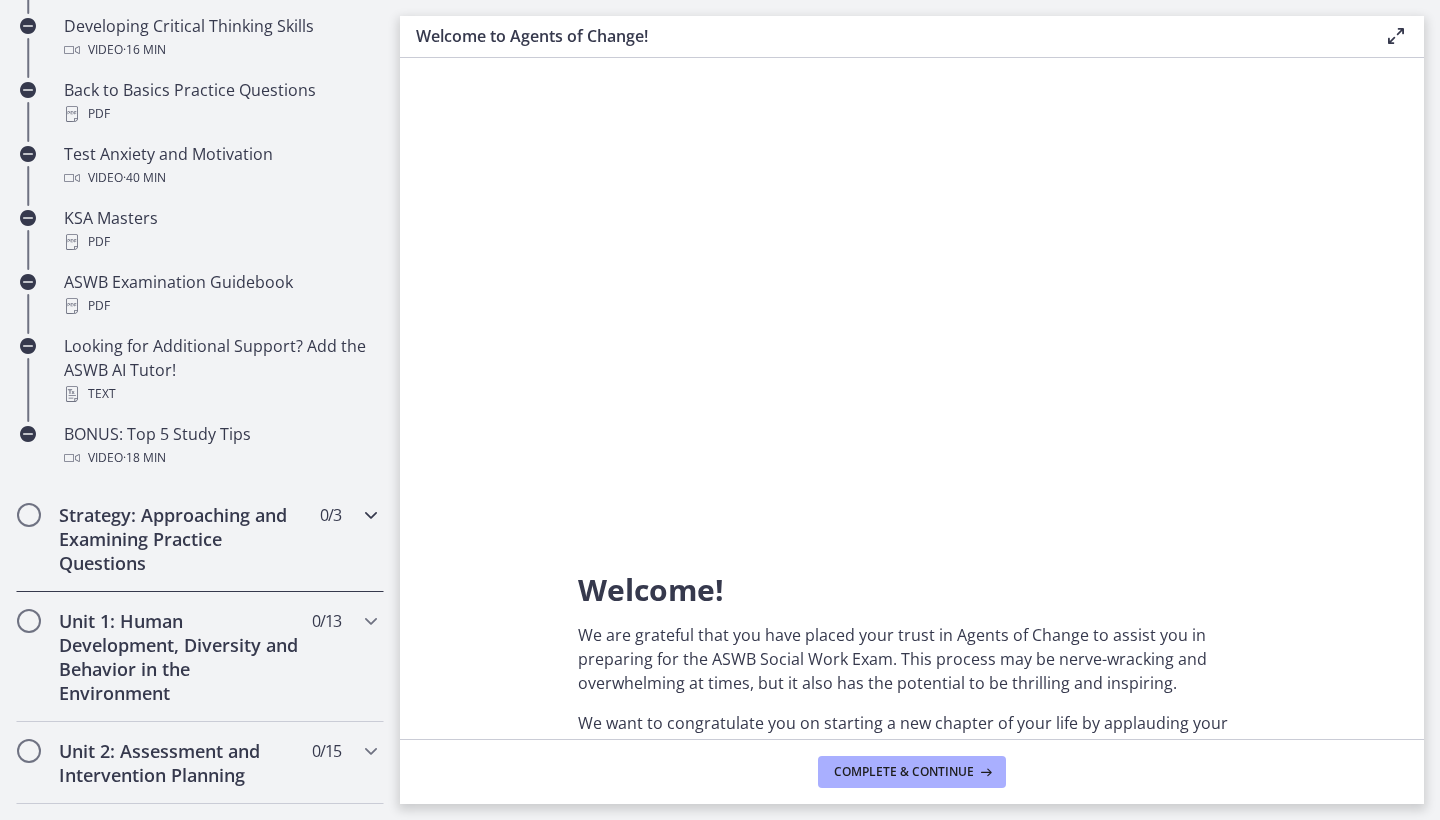 click on "0  /  3
Completed" at bounding box center [330, 515] 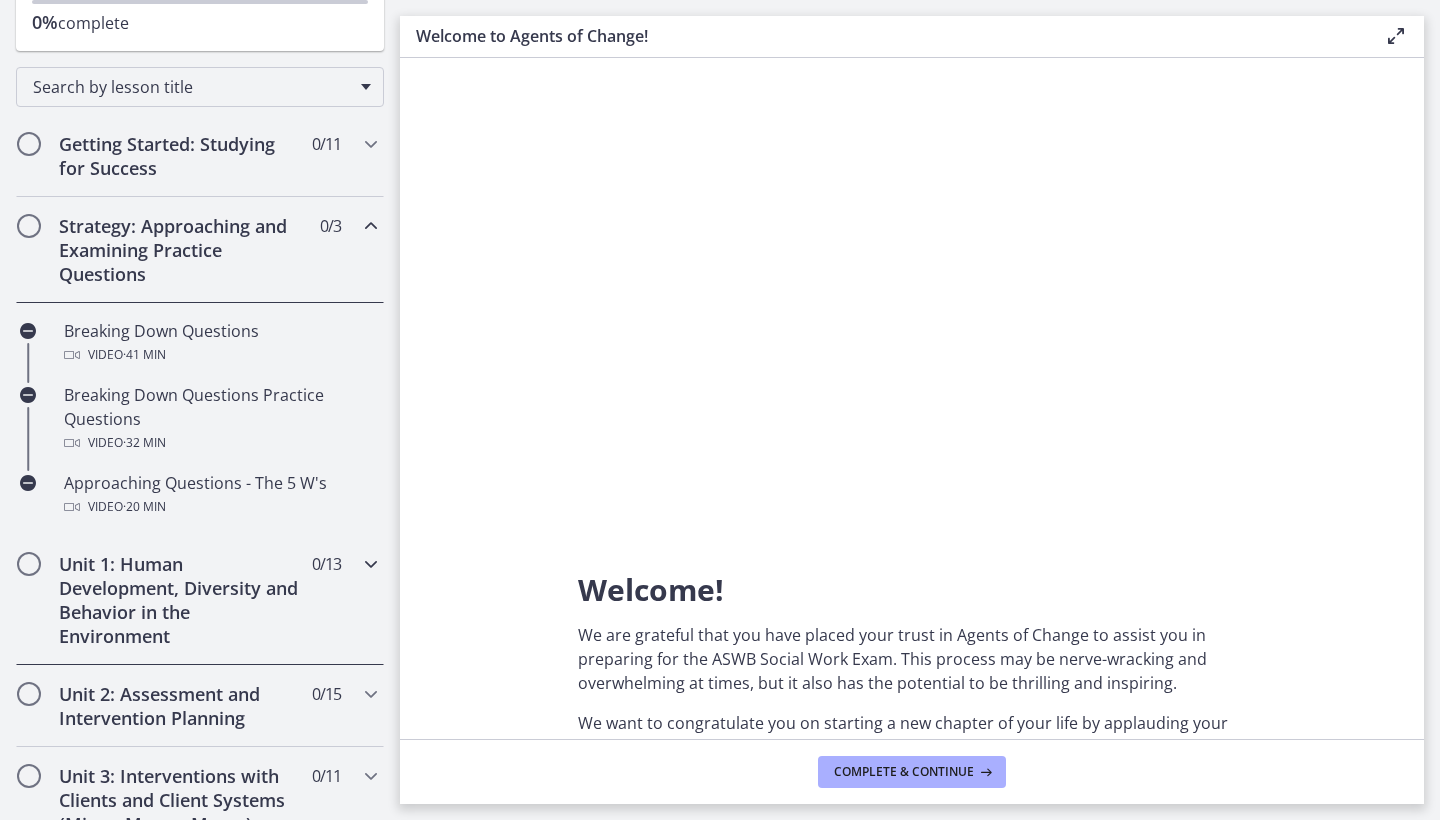 scroll, scrollTop: 267, scrollLeft: 0, axis: vertical 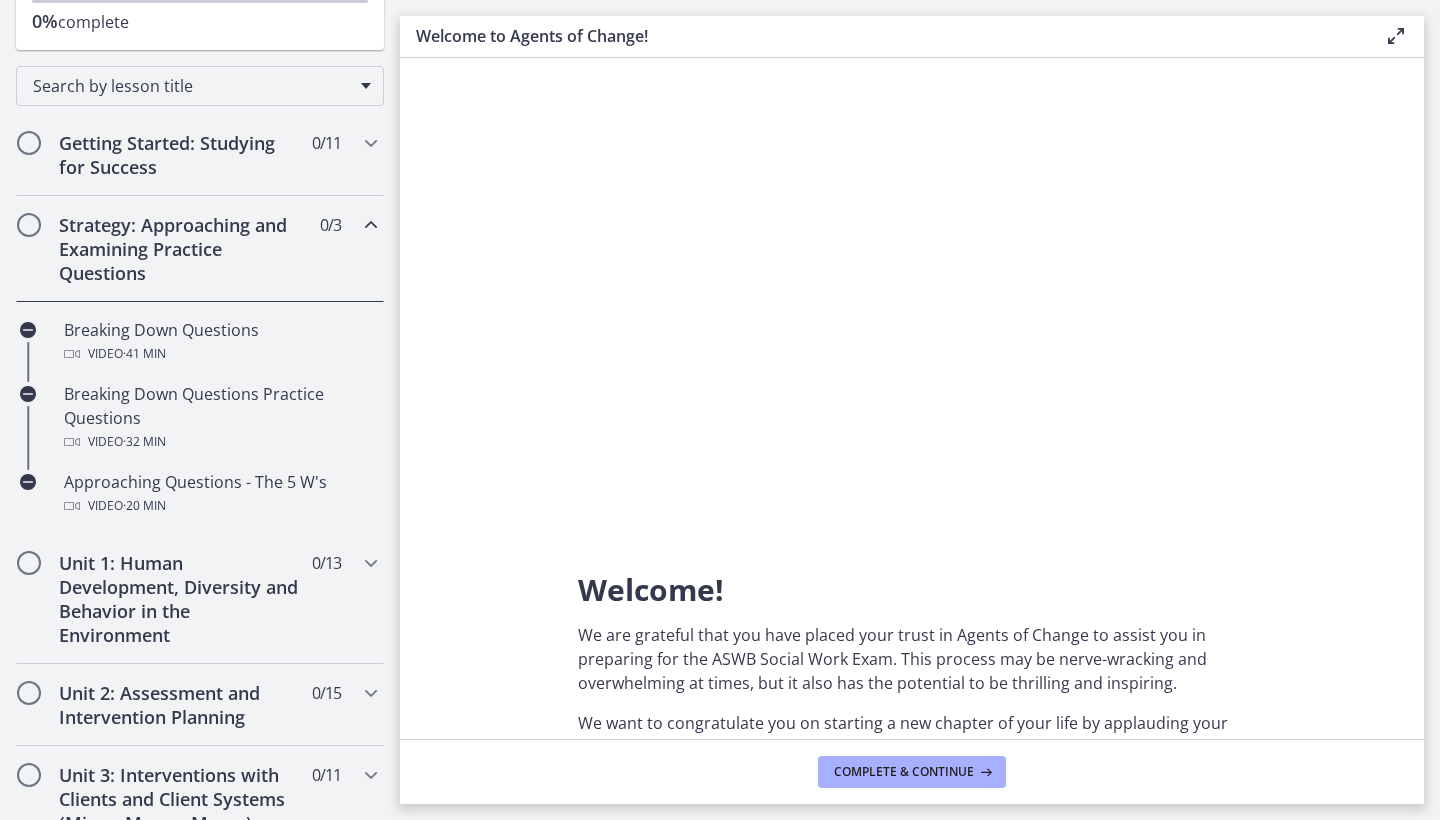 click on "Strategy: Approaching and Examining Practice Questions
0  /  3
Completed" at bounding box center [200, 249] 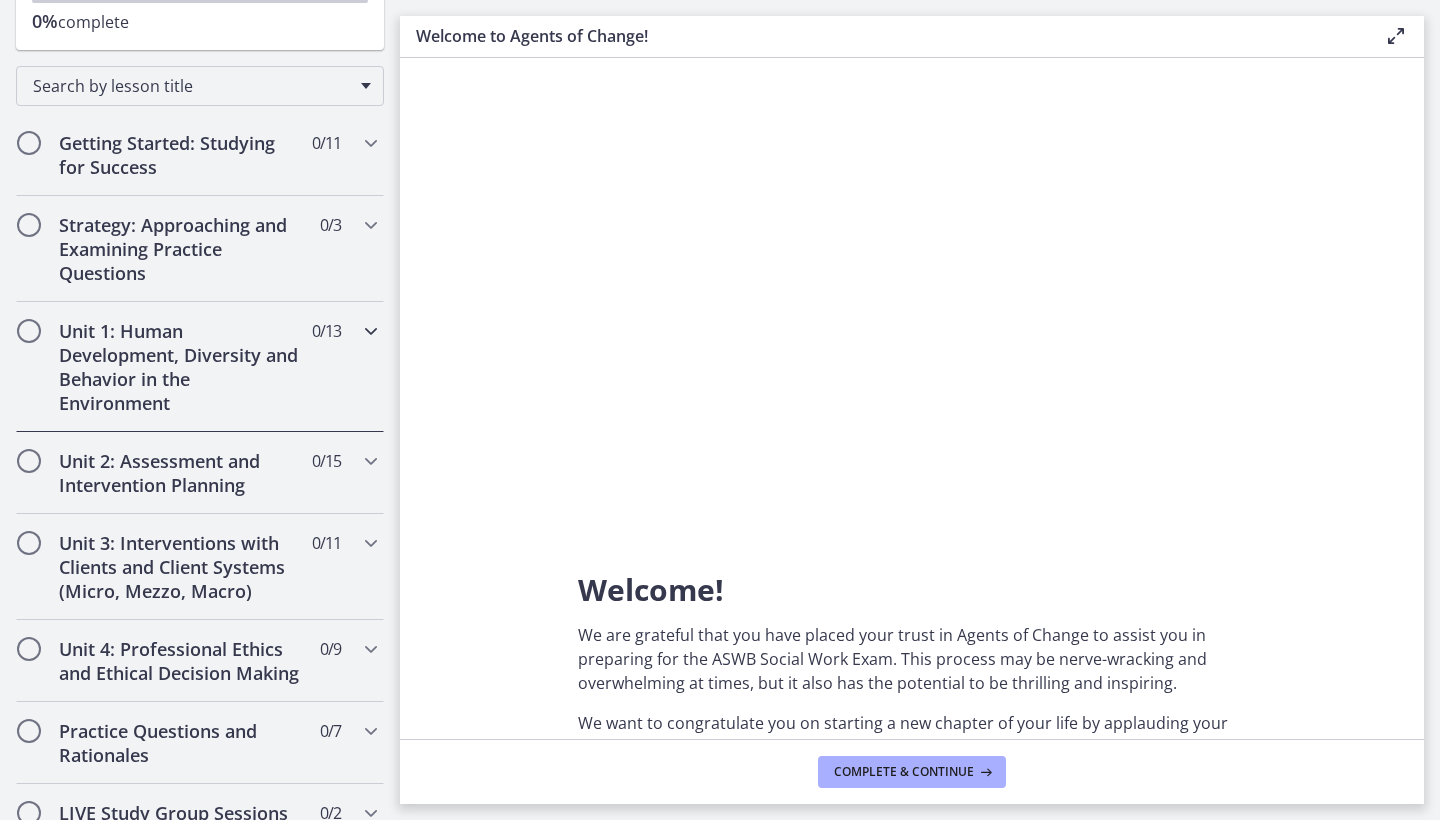 click on "Unit 1: Human Development, Diversity and Behavior in the Environment
0  /  13
Completed" at bounding box center (200, 367) 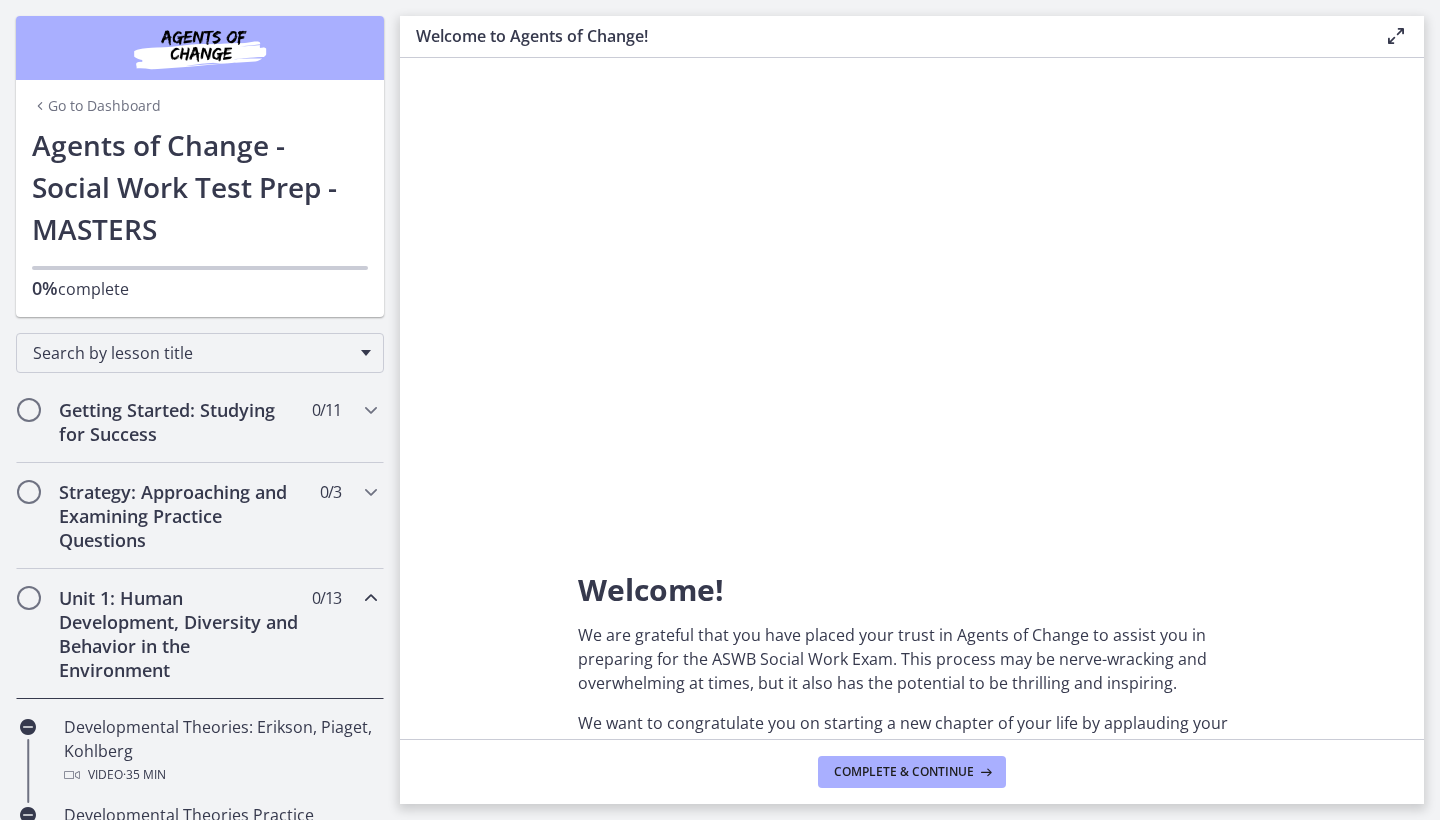 scroll, scrollTop: 0, scrollLeft: 0, axis: both 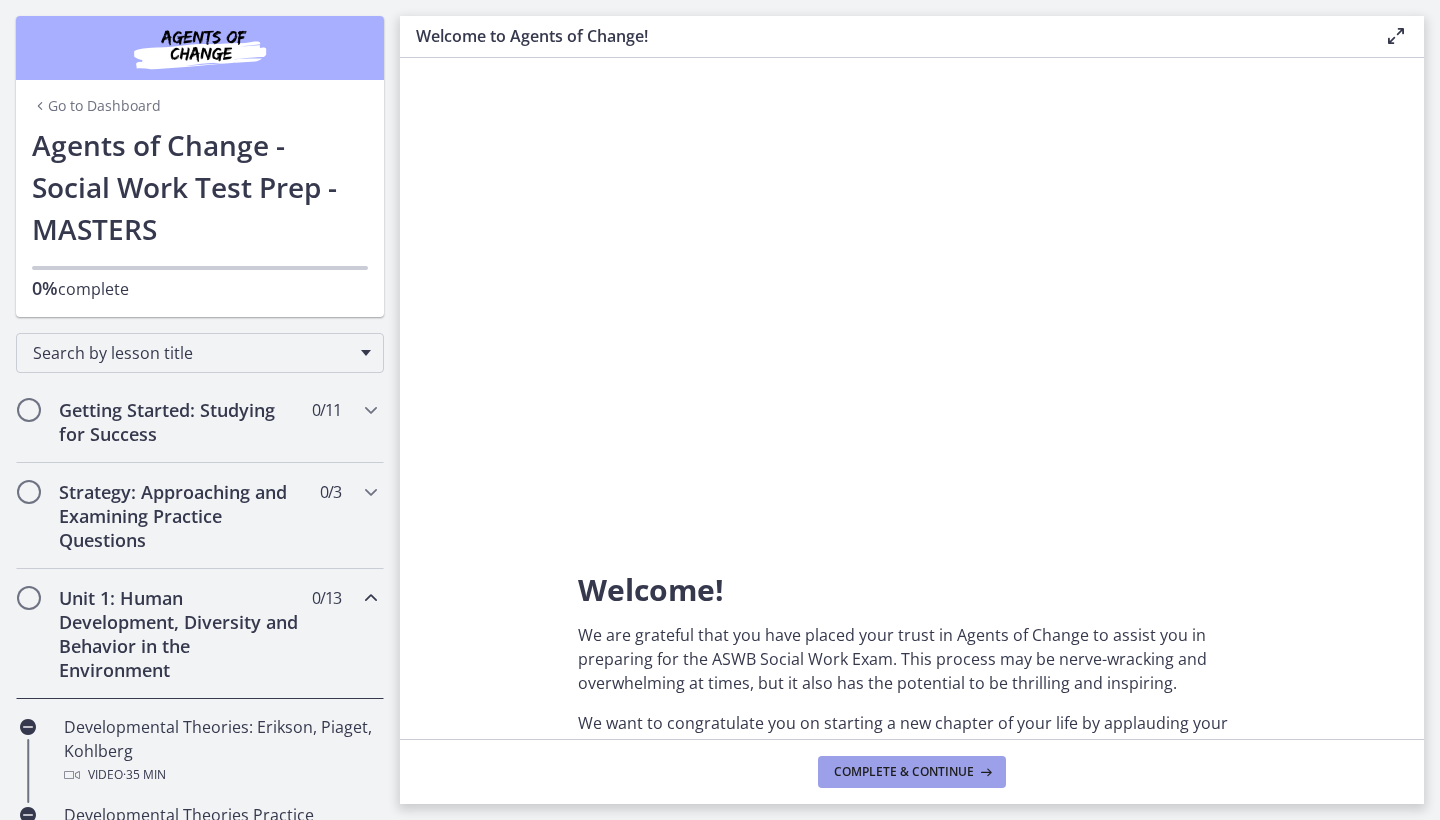 click at bounding box center [984, 772] 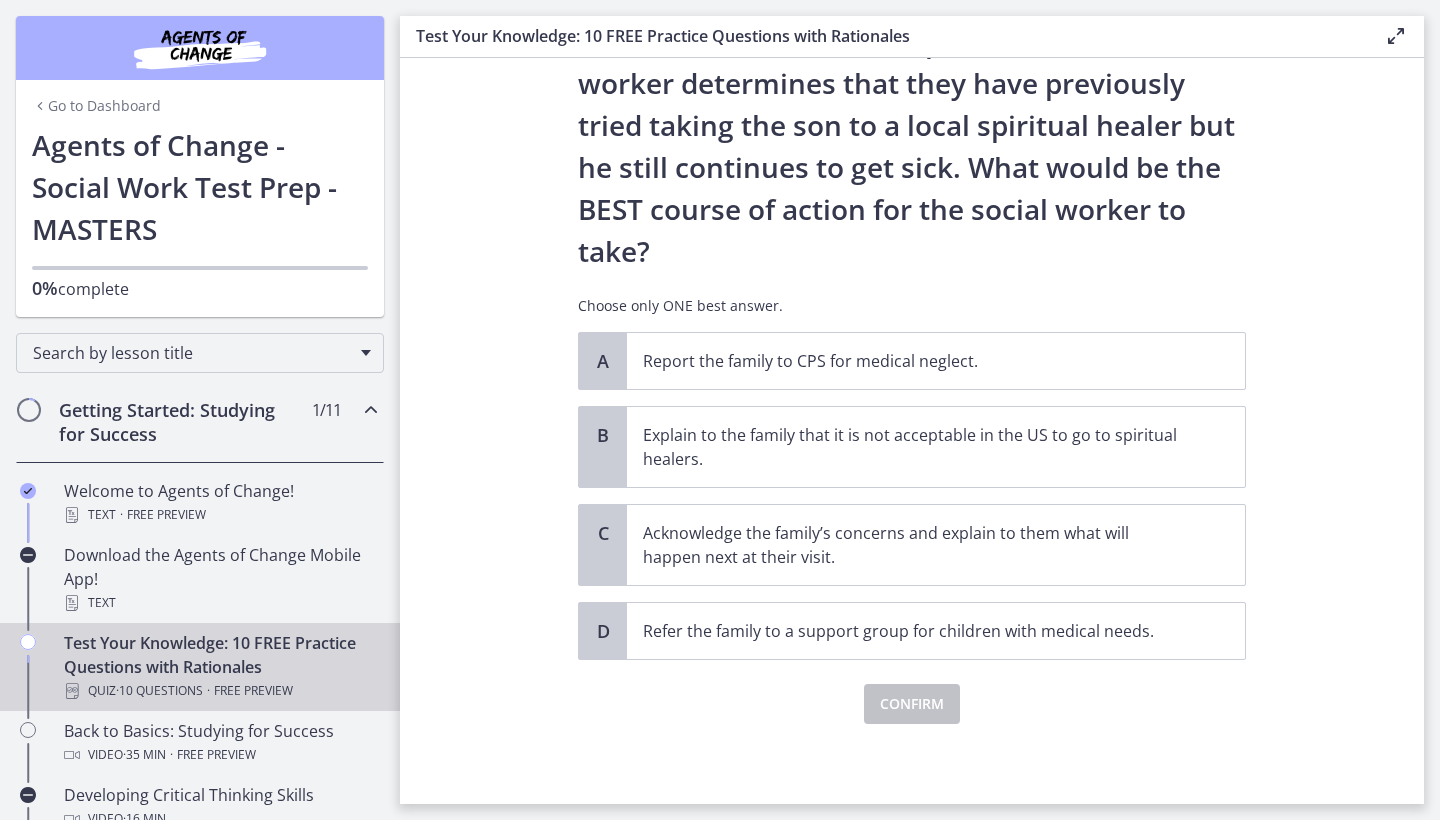 scroll, scrollTop: 312, scrollLeft: 0, axis: vertical 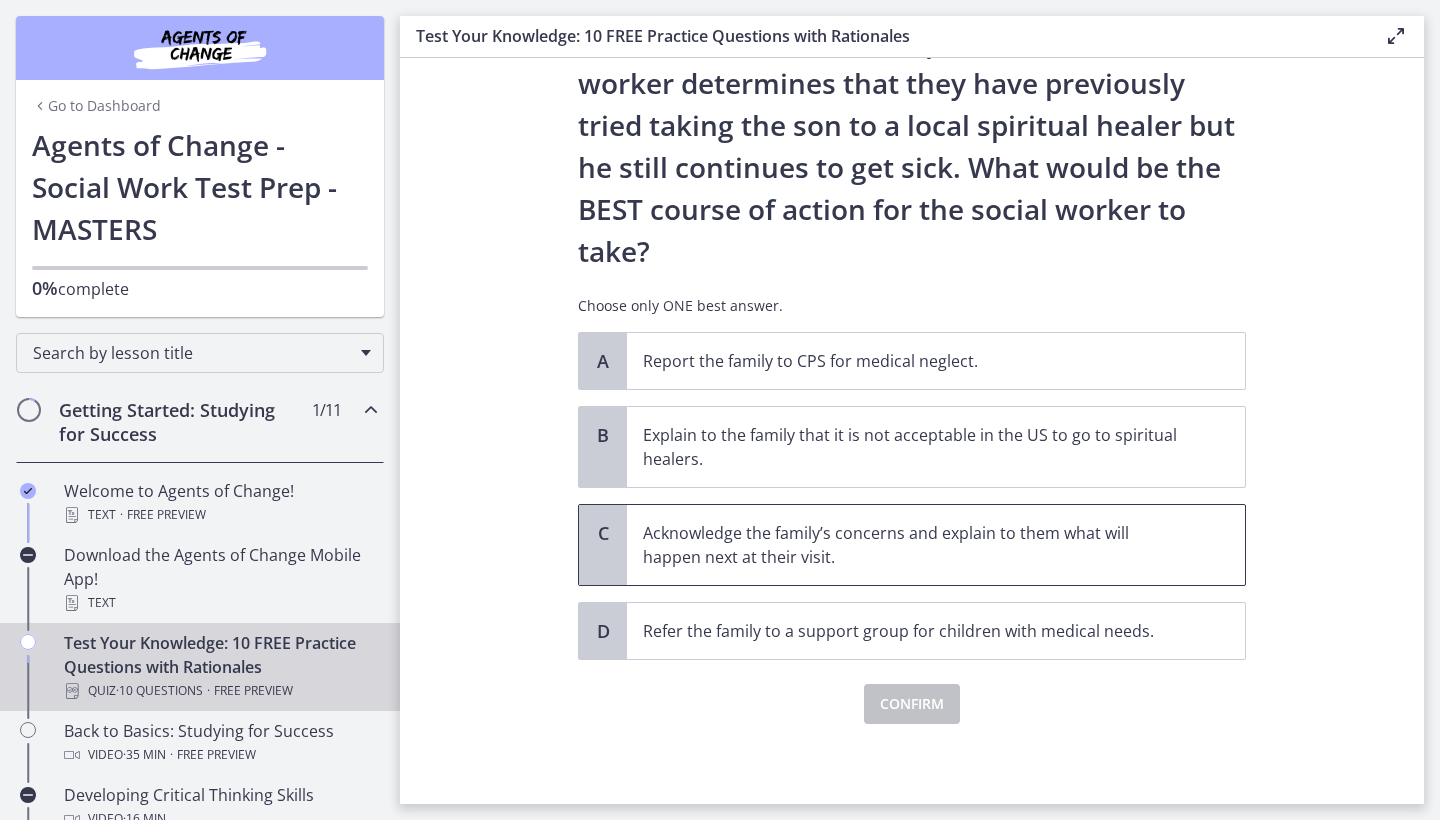 click on "Acknowledge the family’s concerns and explain to them what will happen next at their visit." at bounding box center [916, 545] 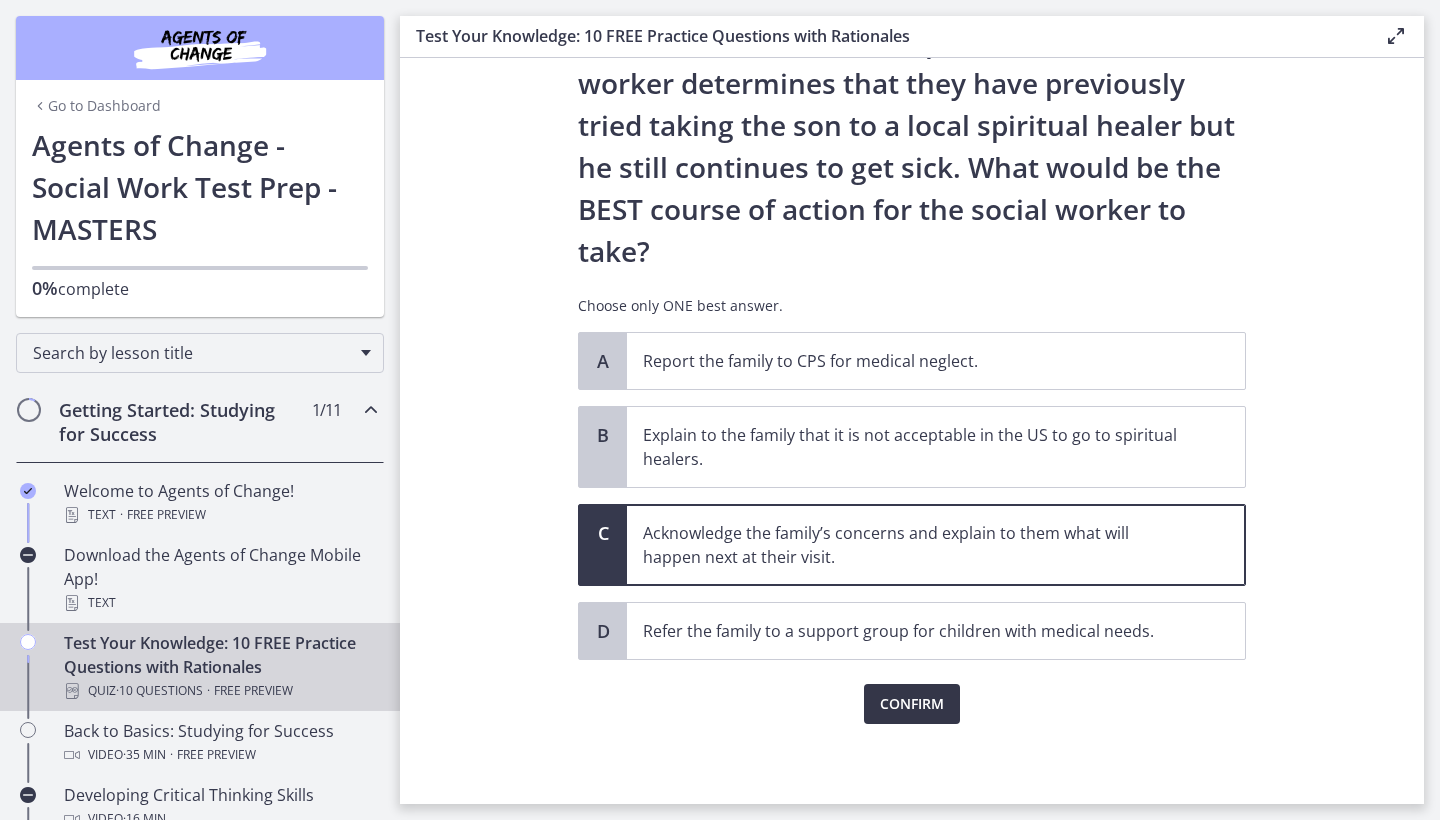 click on "Confirm" at bounding box center (912, 704) 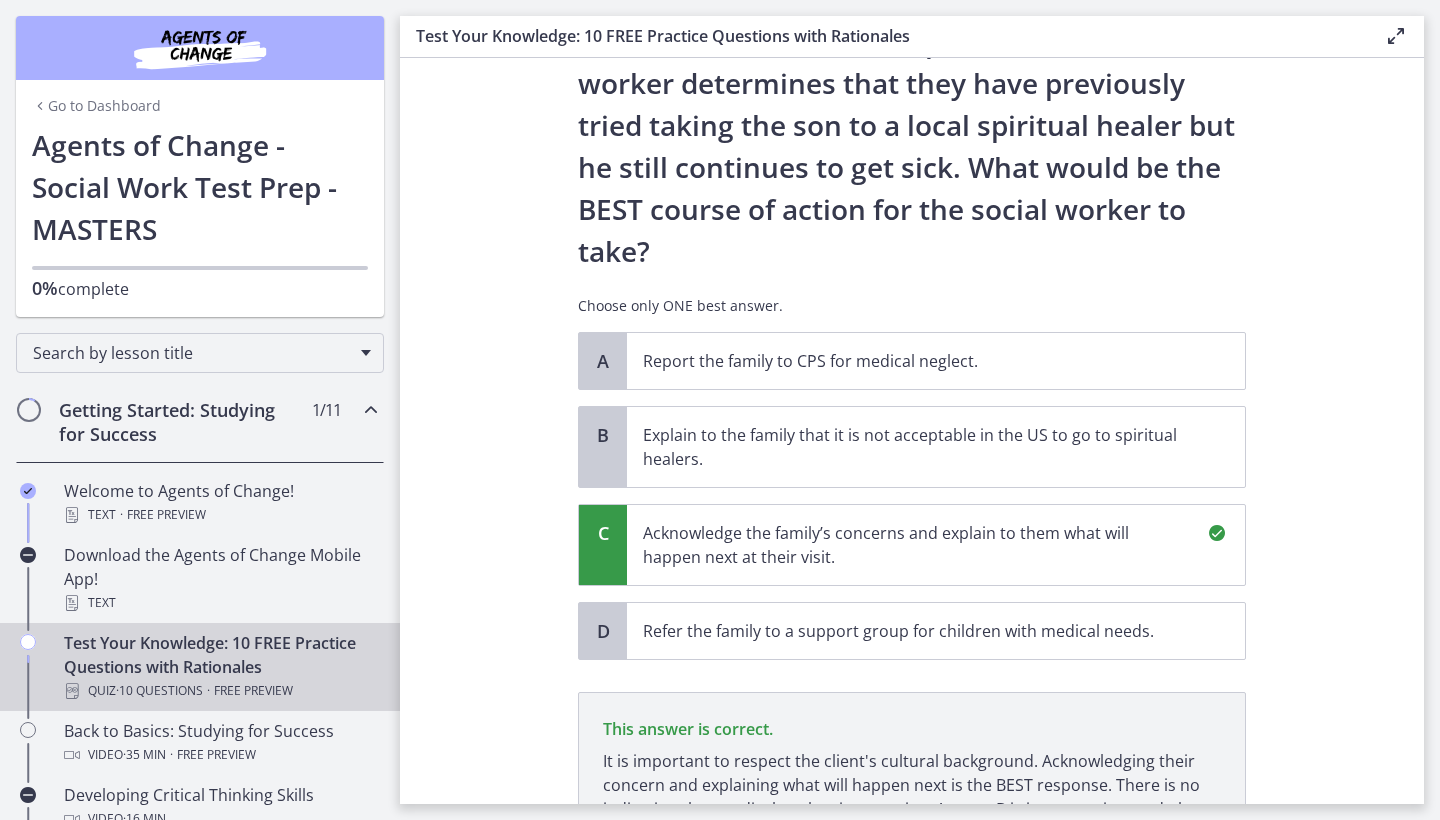 scroll, scrollTop: 546, scrollLeft: 0, axis: vertical 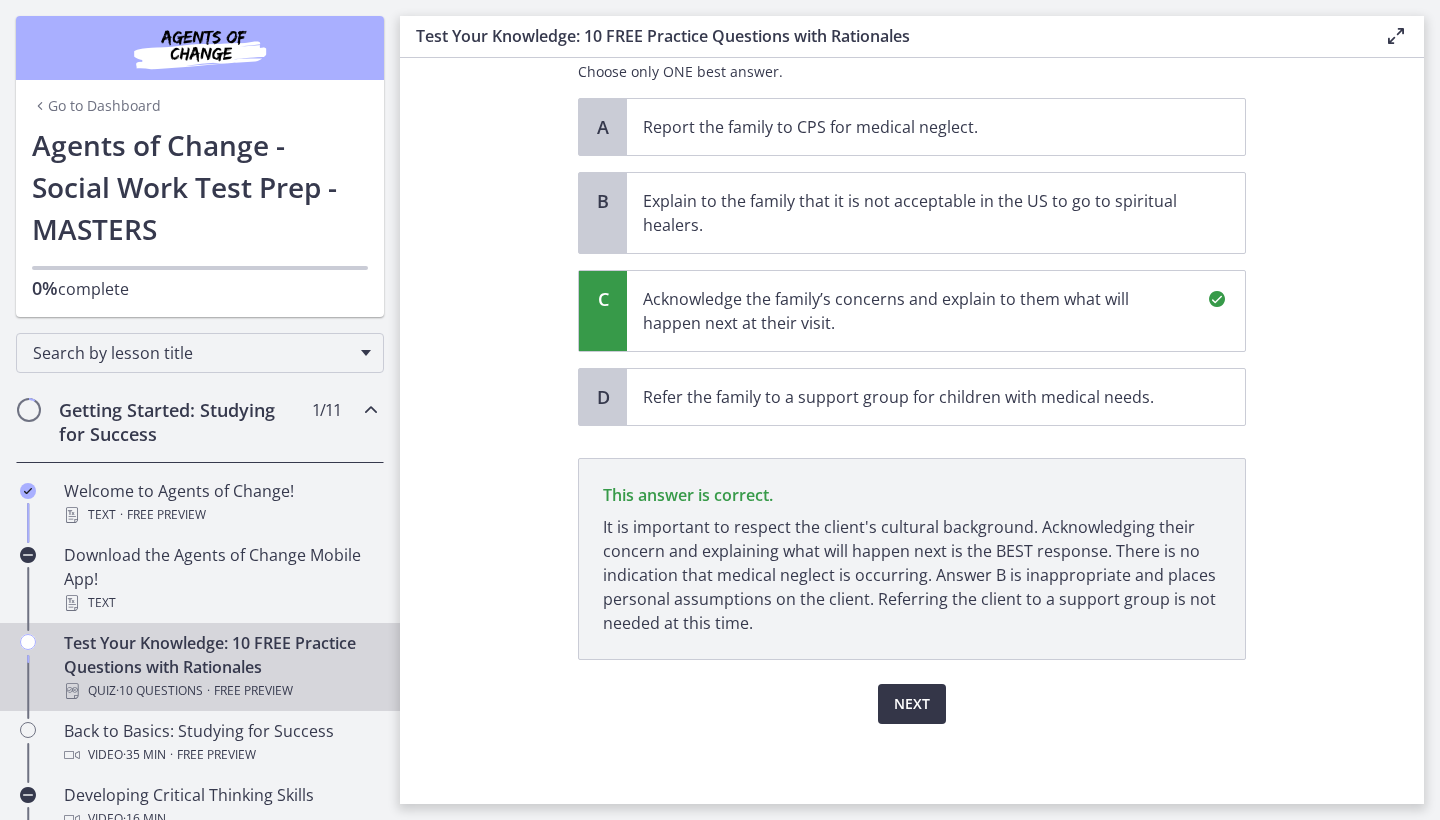 click on "Next" at bounding box center (912, 704) 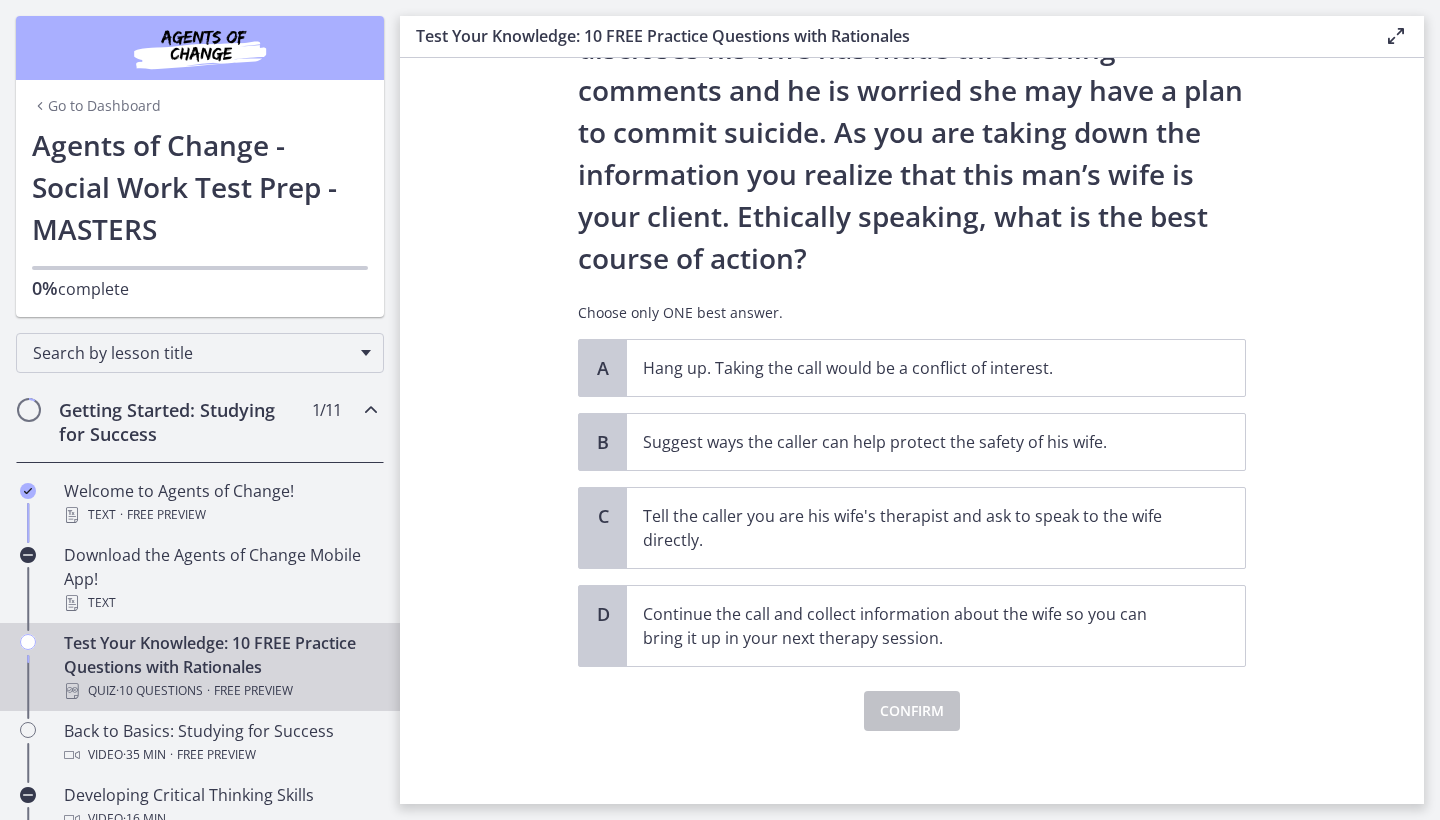 scroll, scrollTop: 186, scrollLeft: 0, axis: vertical 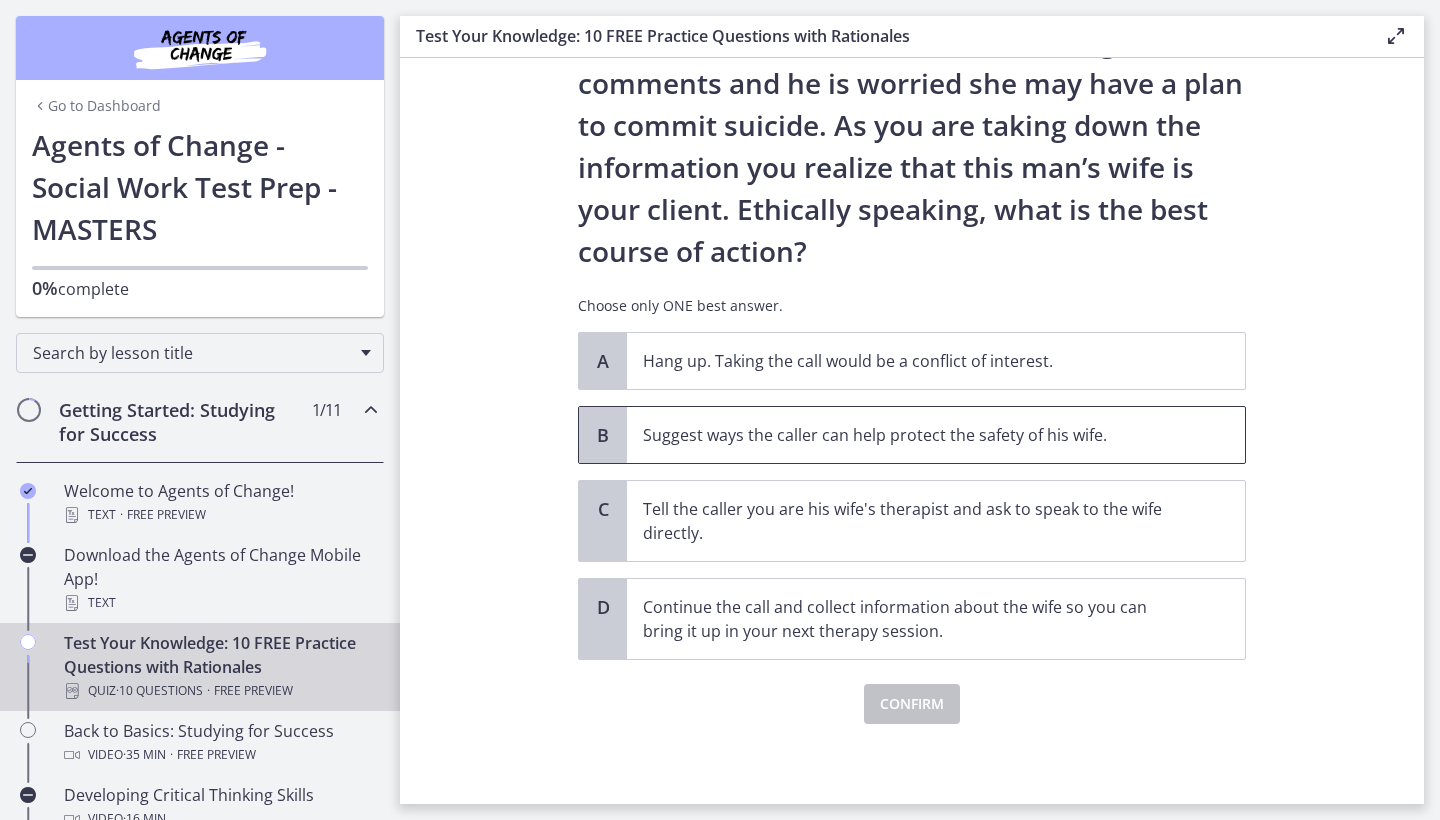 click on "Suggest ways the caller can help protect the safety of his wife." at bounding box center (916, 435) 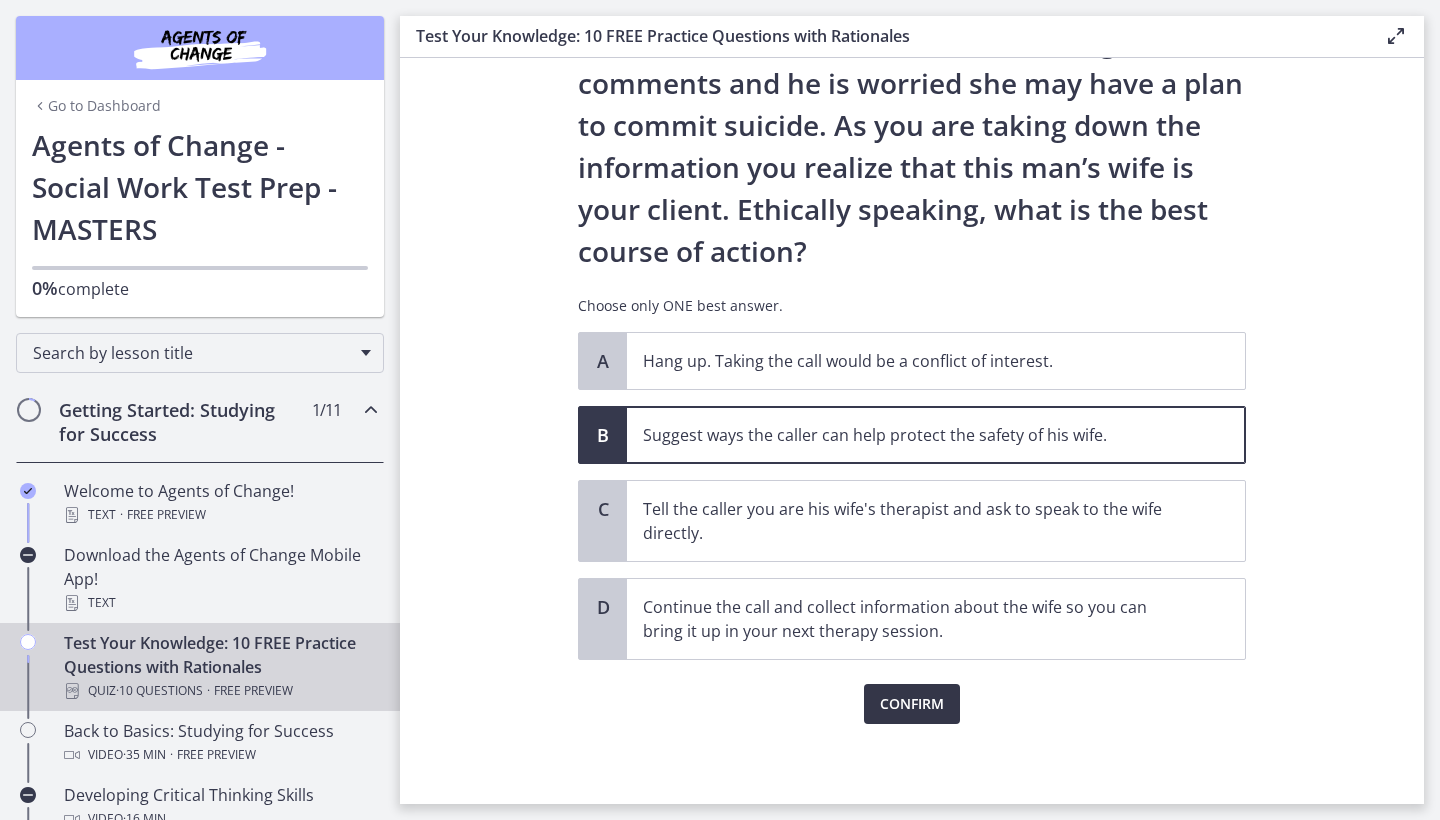 click on "Confirm" at bounding box center (912, 704) 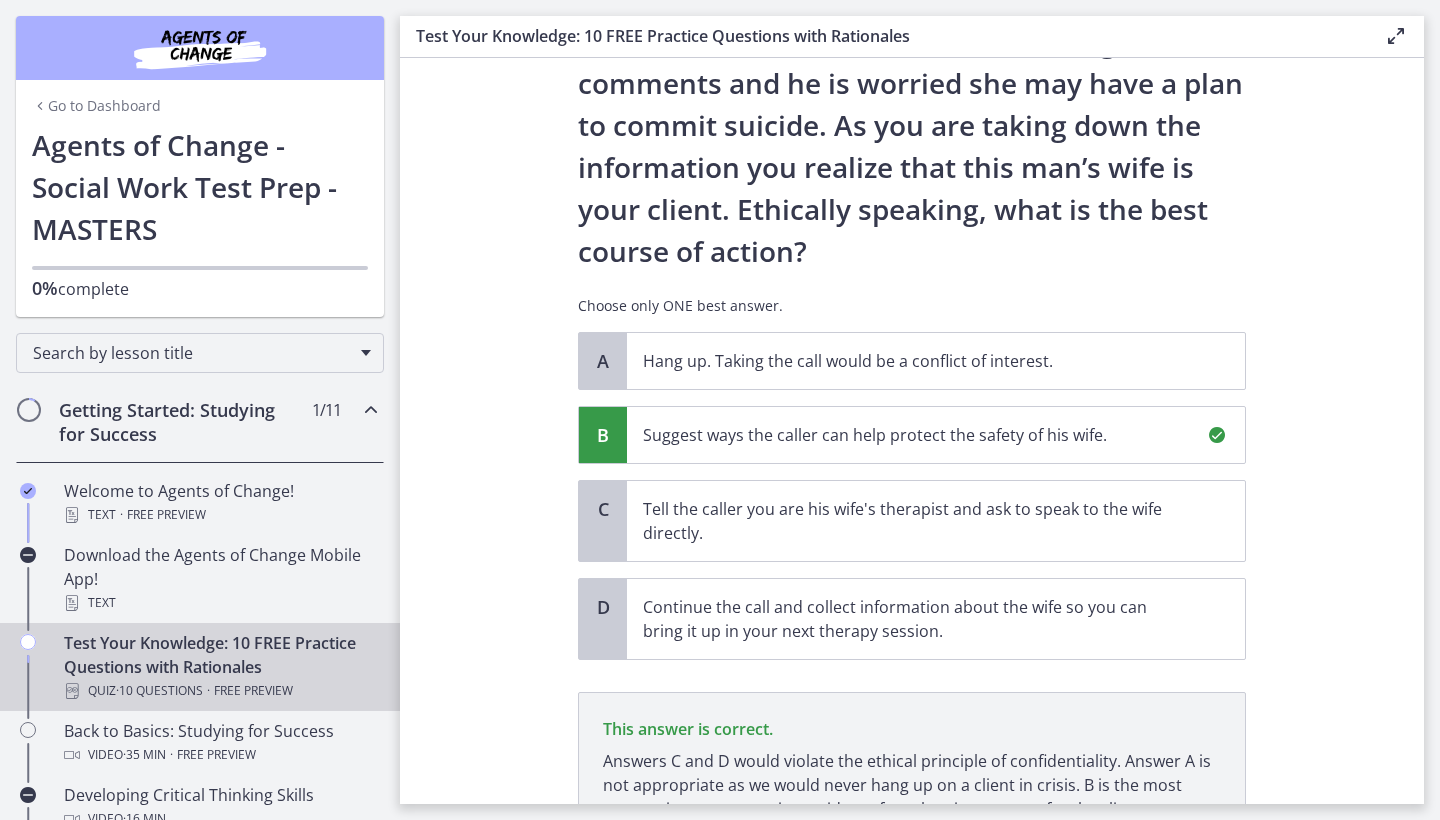 scroll, scrollTop: 372, scrollLeft: 0, axis: vertical 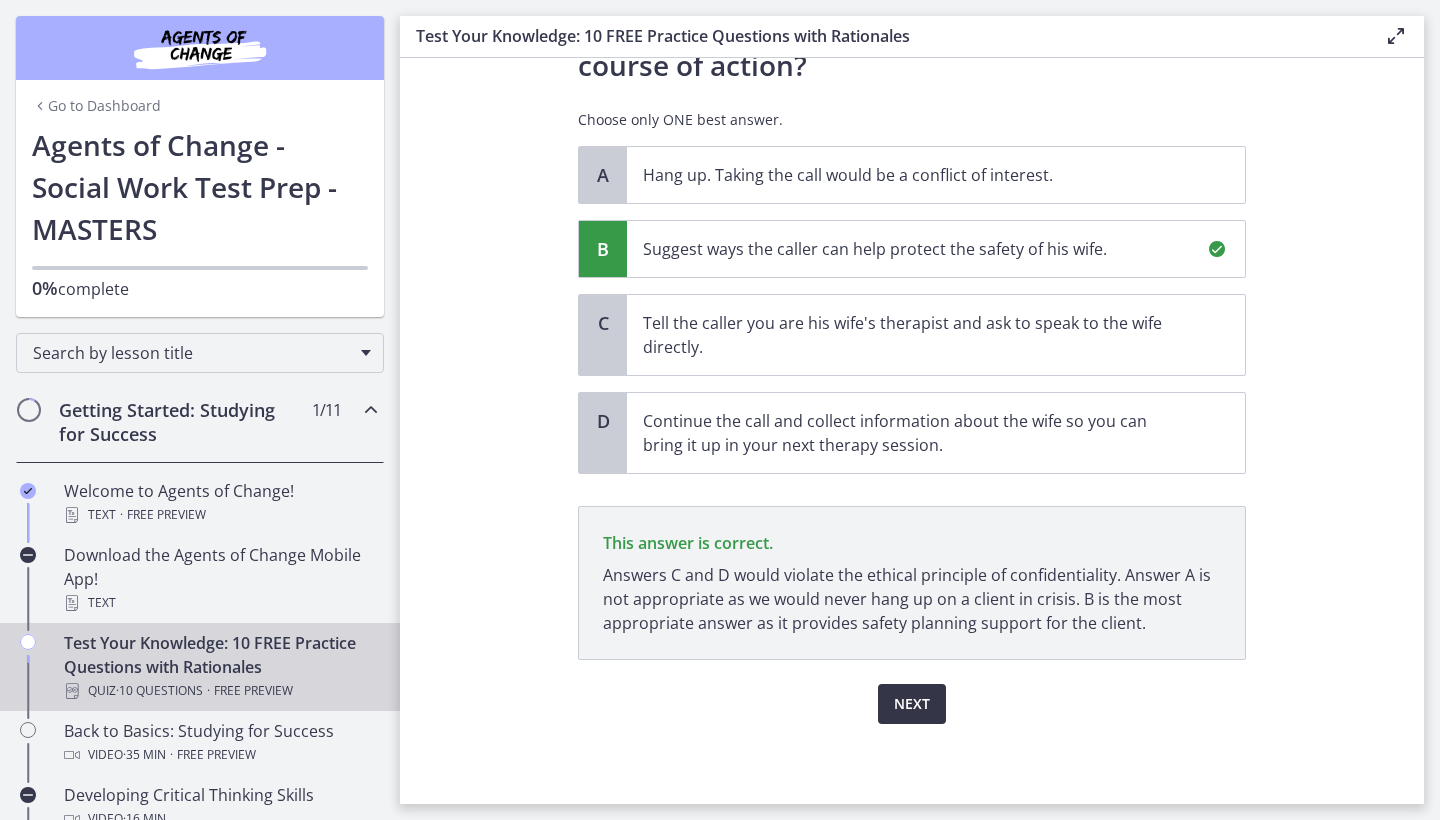 click on "Next" at bounding box center (912, 704) 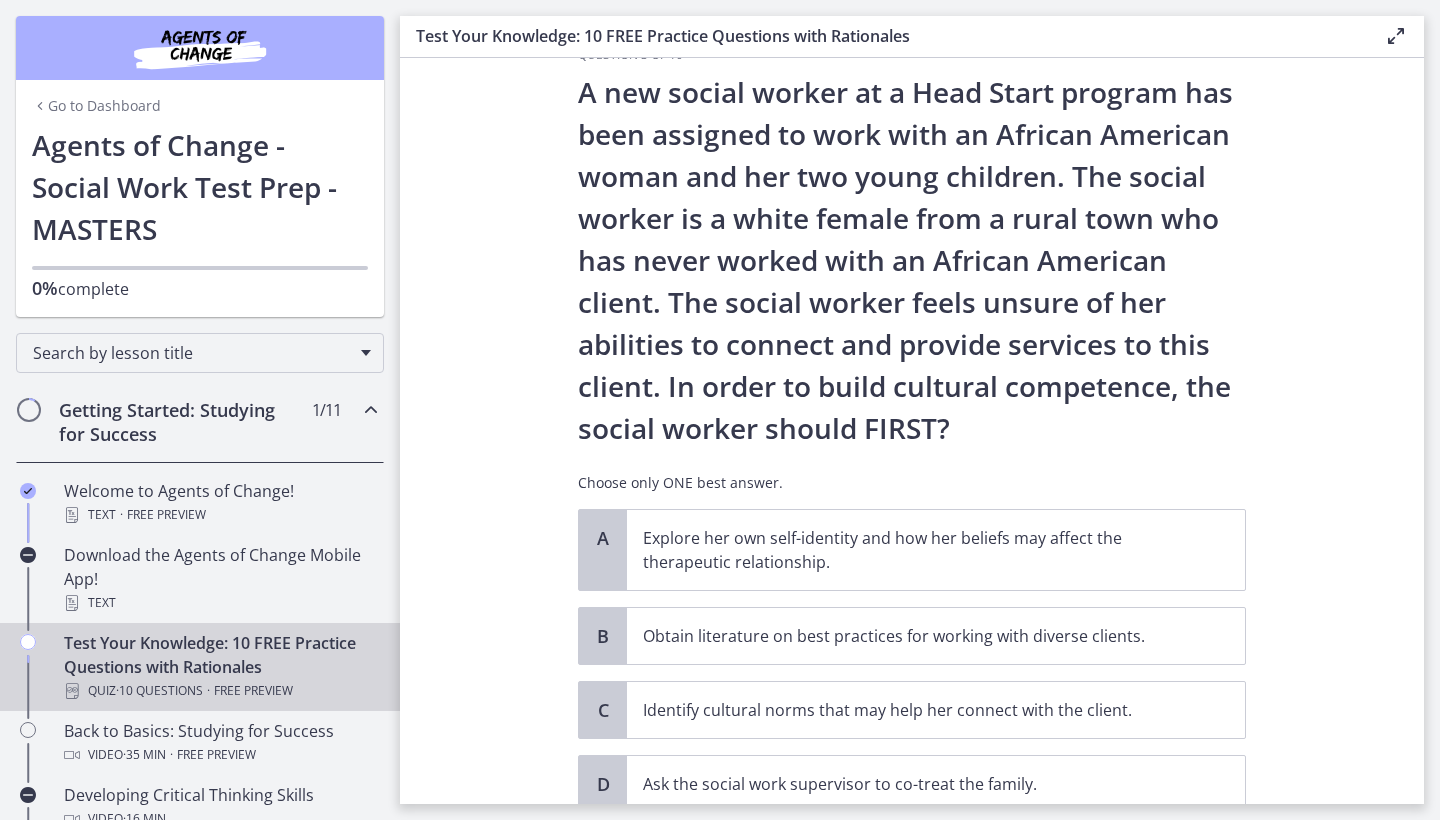 scroll, scrollTop: 61, scrollLeft: 0, axis: vertical 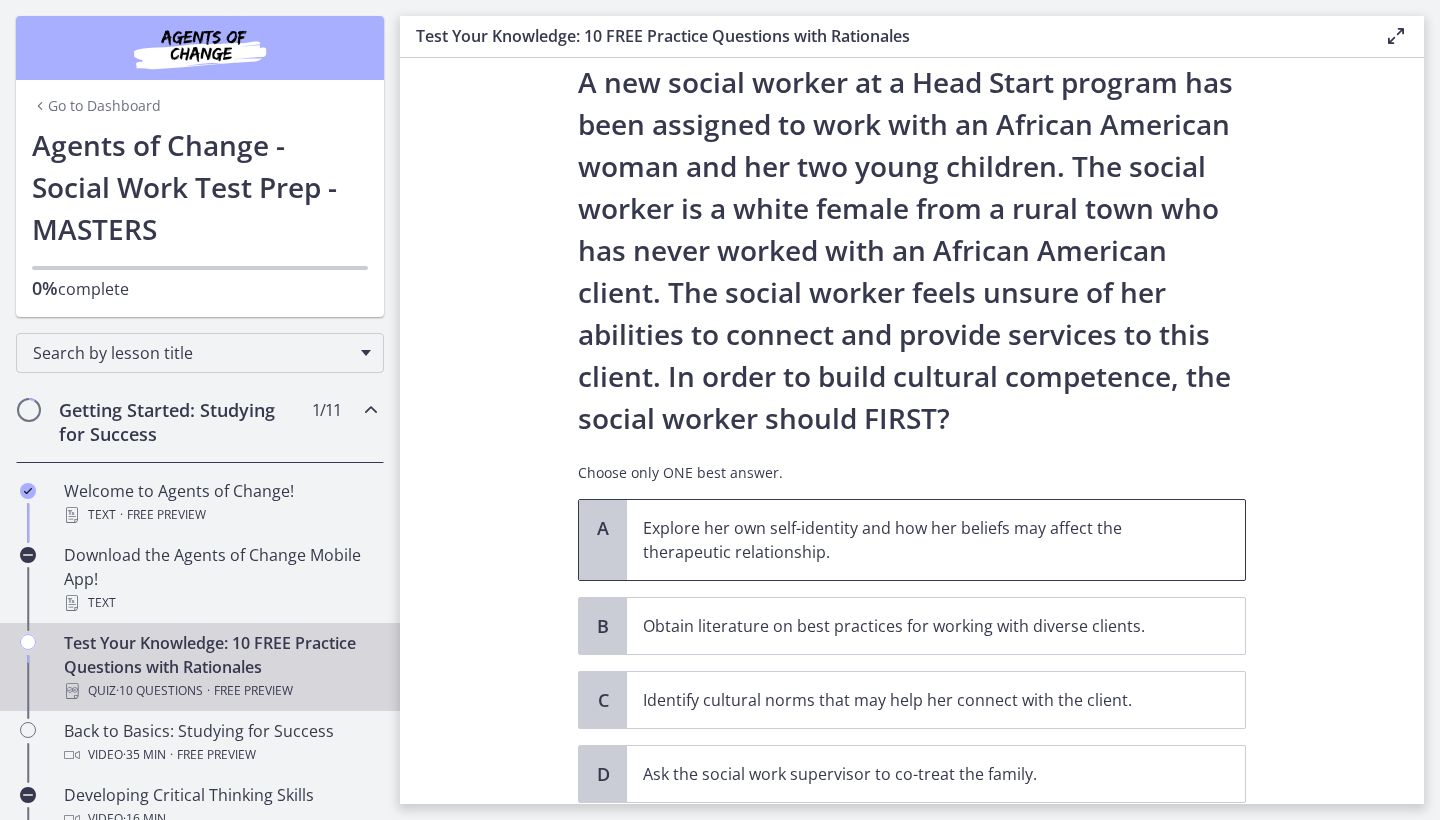 click on "Explore her own self-identity and how her beliefs may affect the therapeutic relationship." at bounding box center (936, 540) 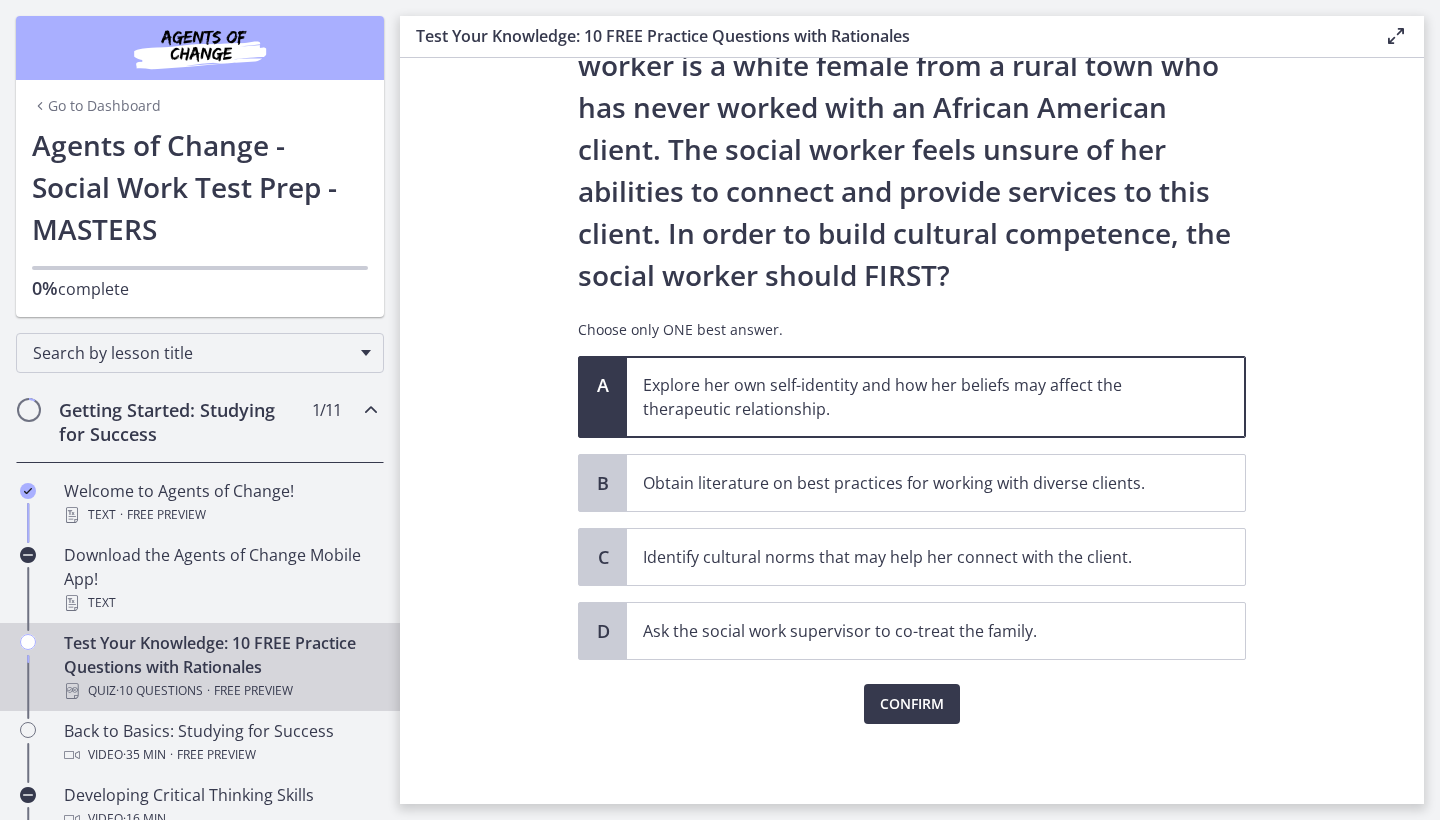 scroll, scrollTop: 204, scrollLeft: 0, axis: vertical 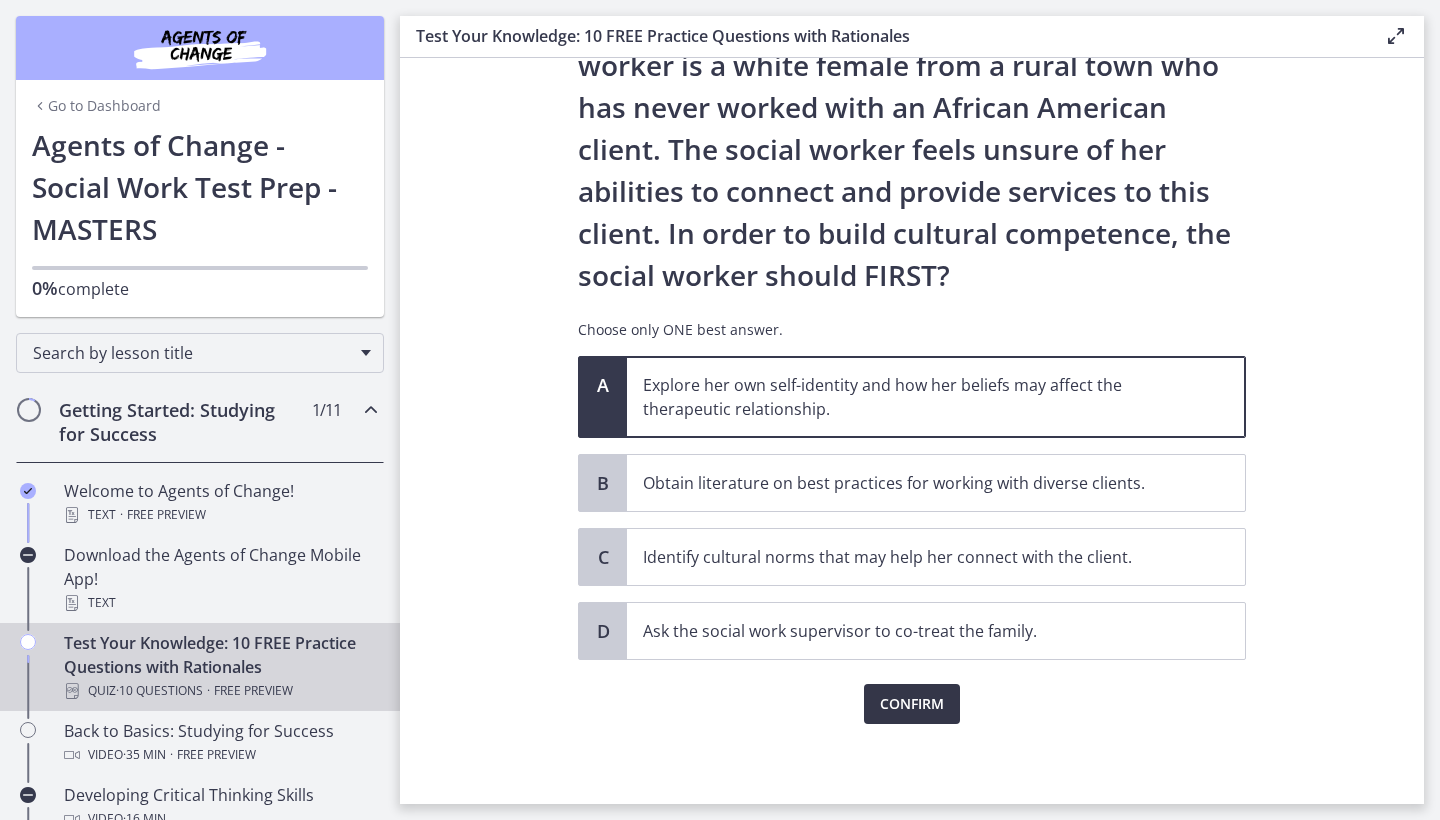 click on "Confirm" at bounding box center [912, 704] 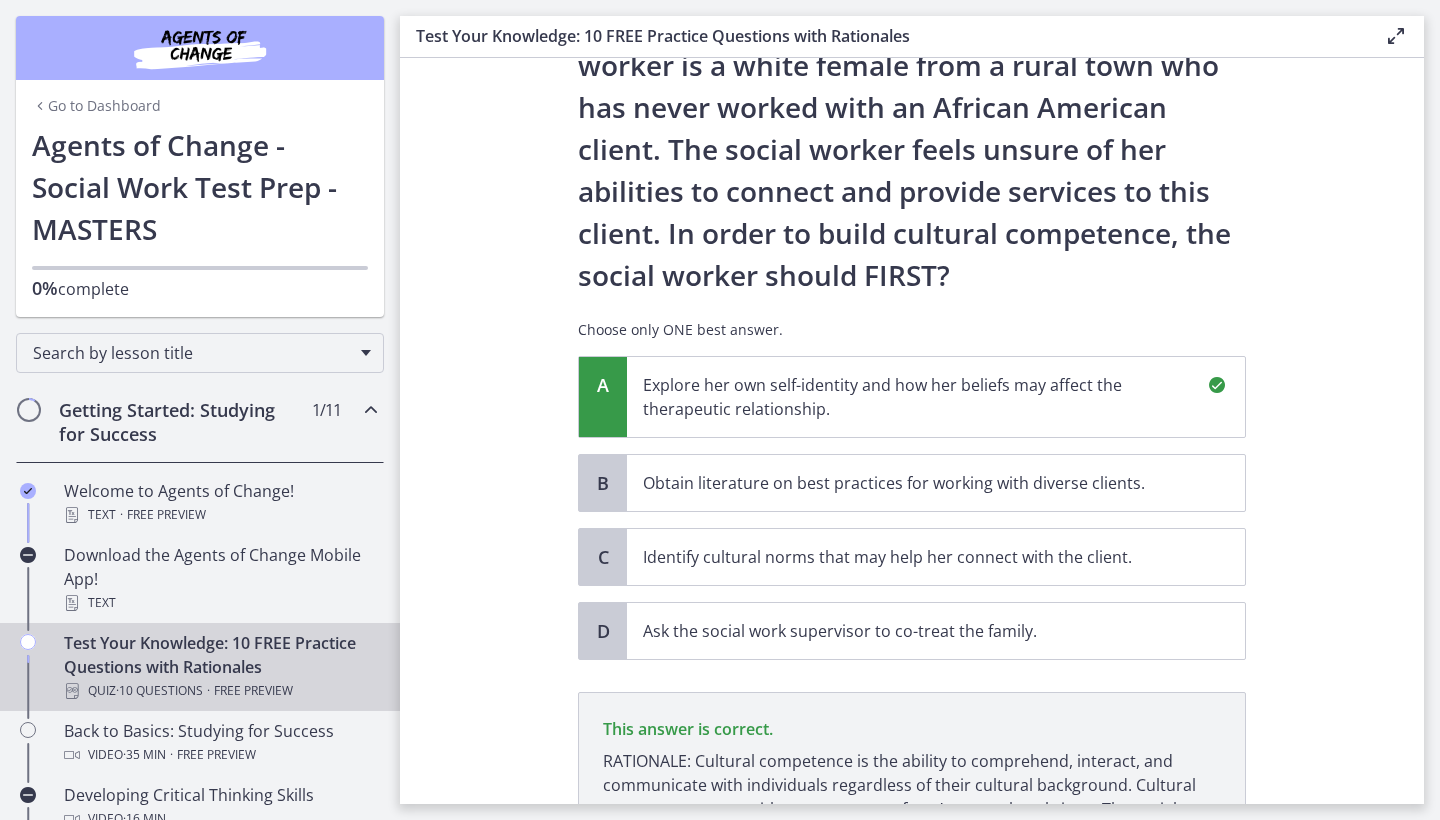 scroll, scrollTop: 438, scrollLeft: 0, axis: vertical 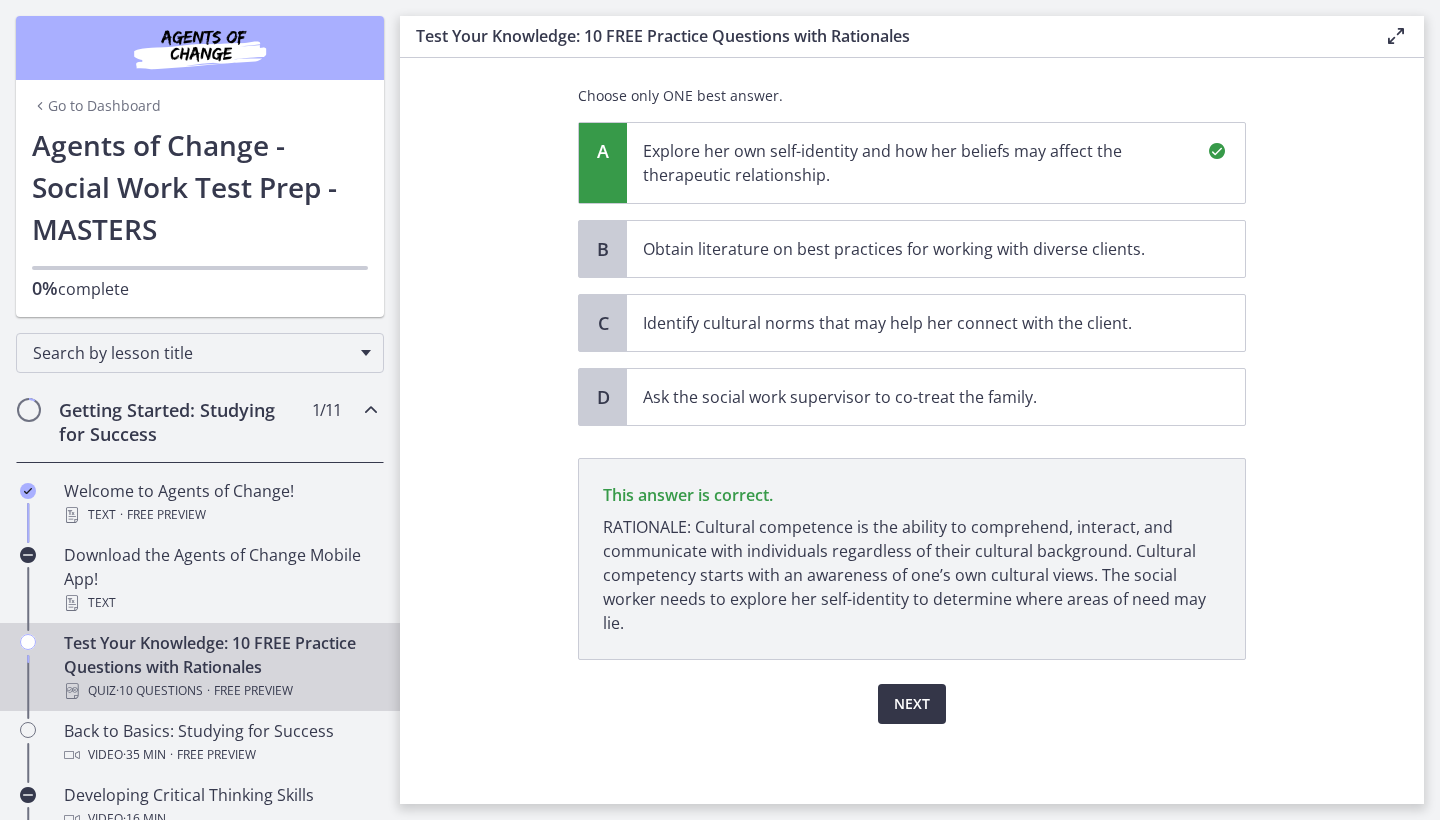 click on "Next" at bounding box center (912, 704) 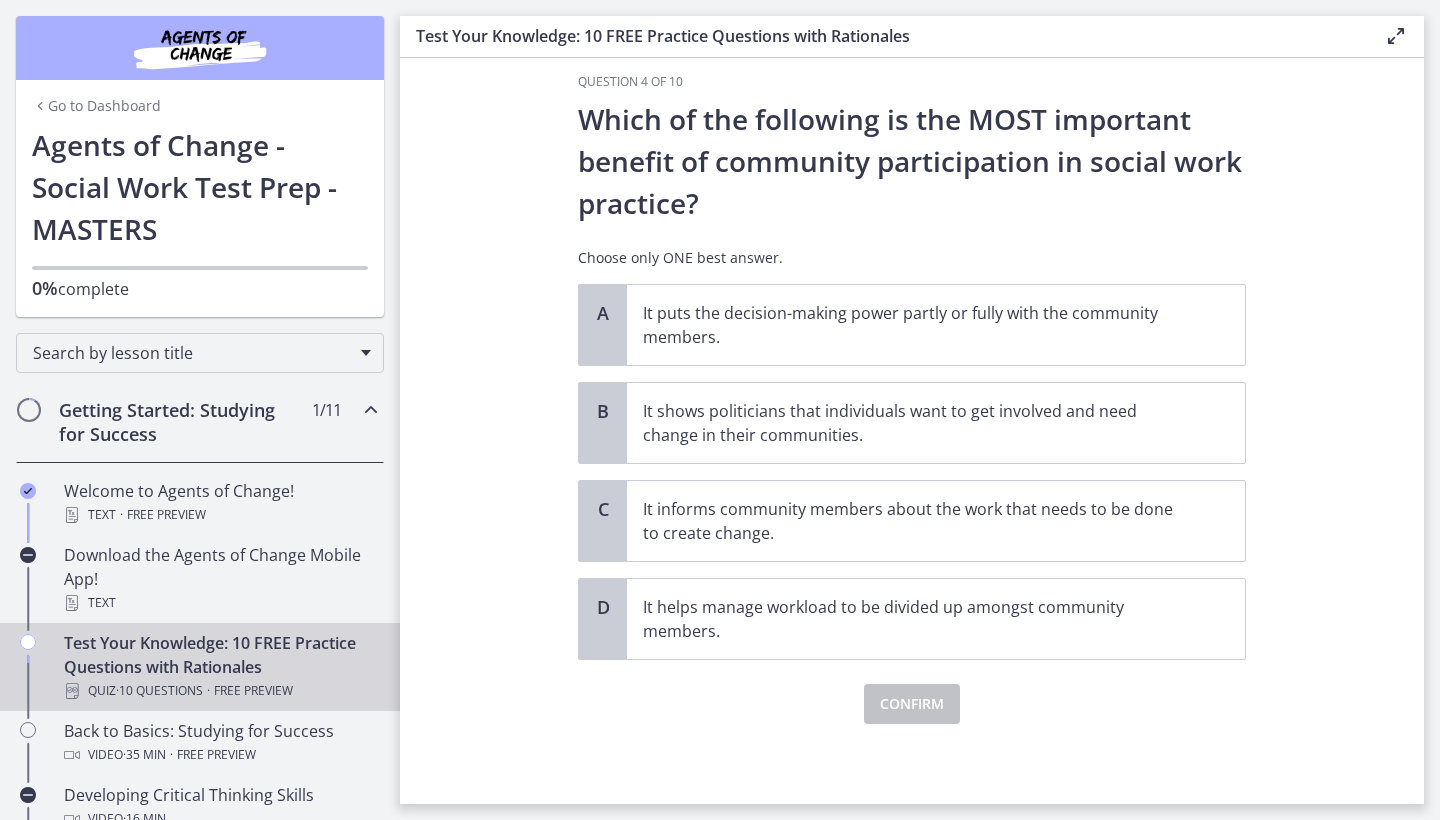 scroll, scrollTop: 0, scrollLeft: 0, axis: both 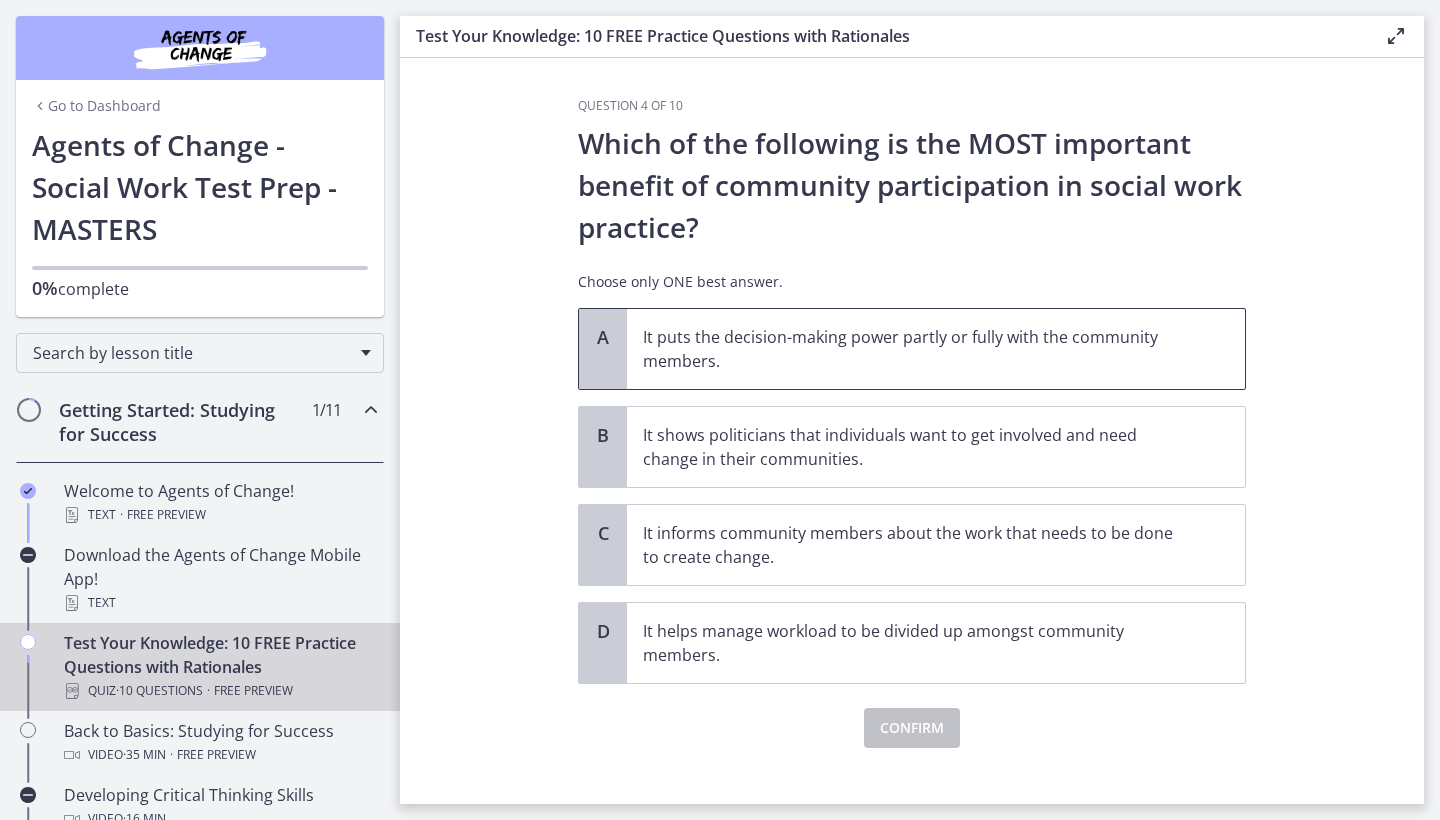 click on "It puts the decision-making power partly or fully with the community members." at bounding box center (916, 349) 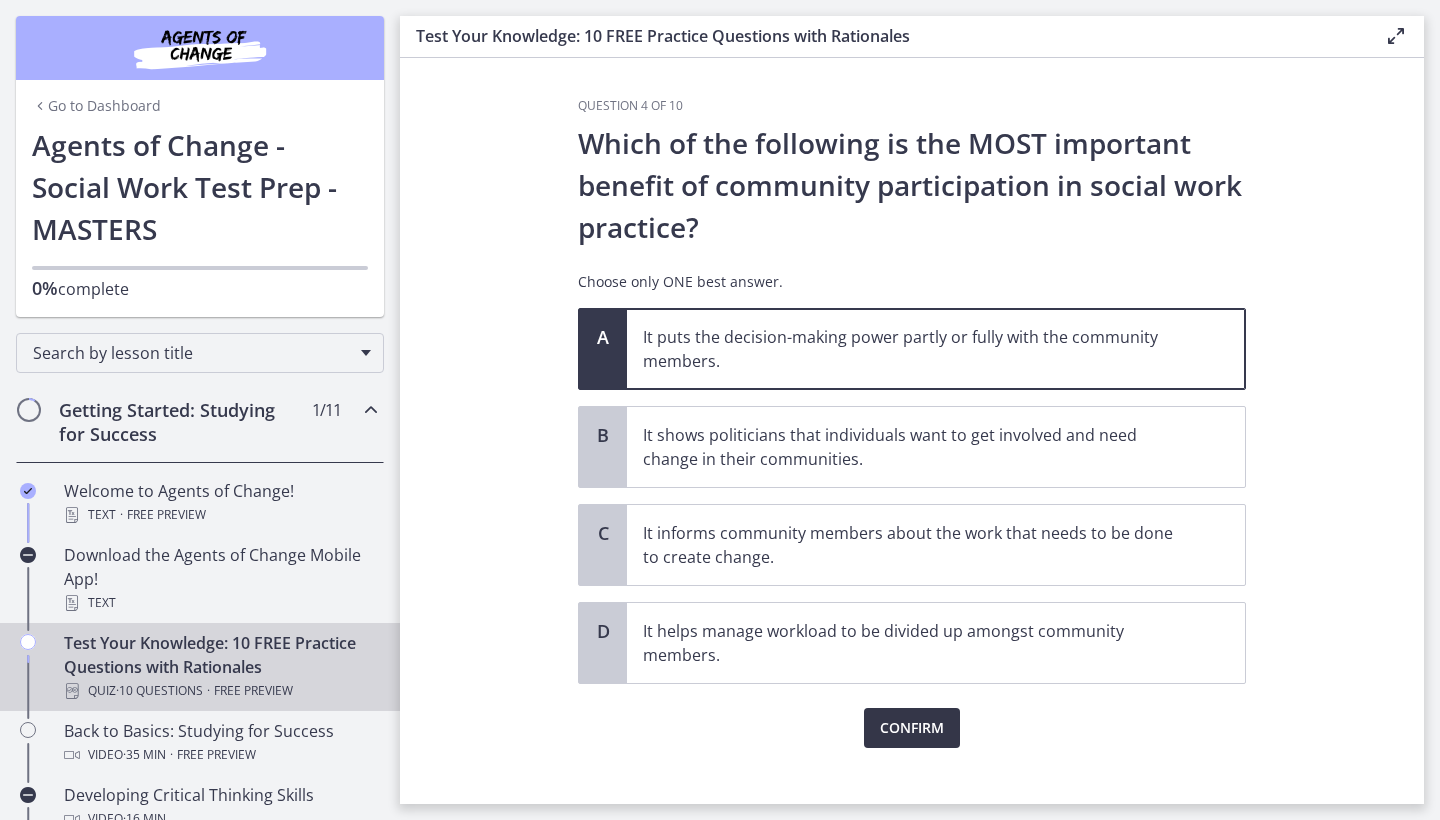 click on "Confirm" at bounding box center (912, 728) 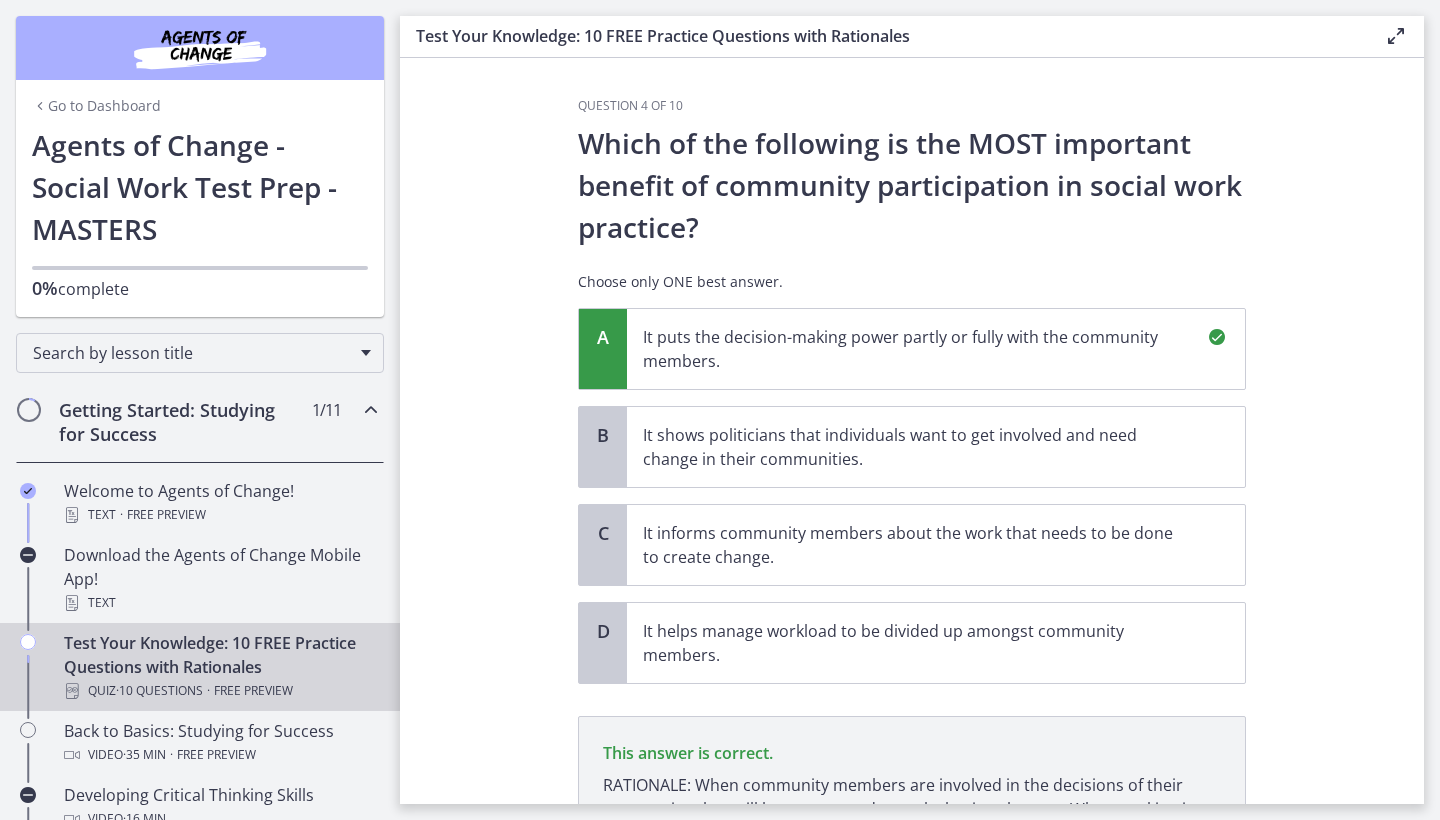 scroll, scrollTop: 234, scrollLeft: 0, axis: vertical 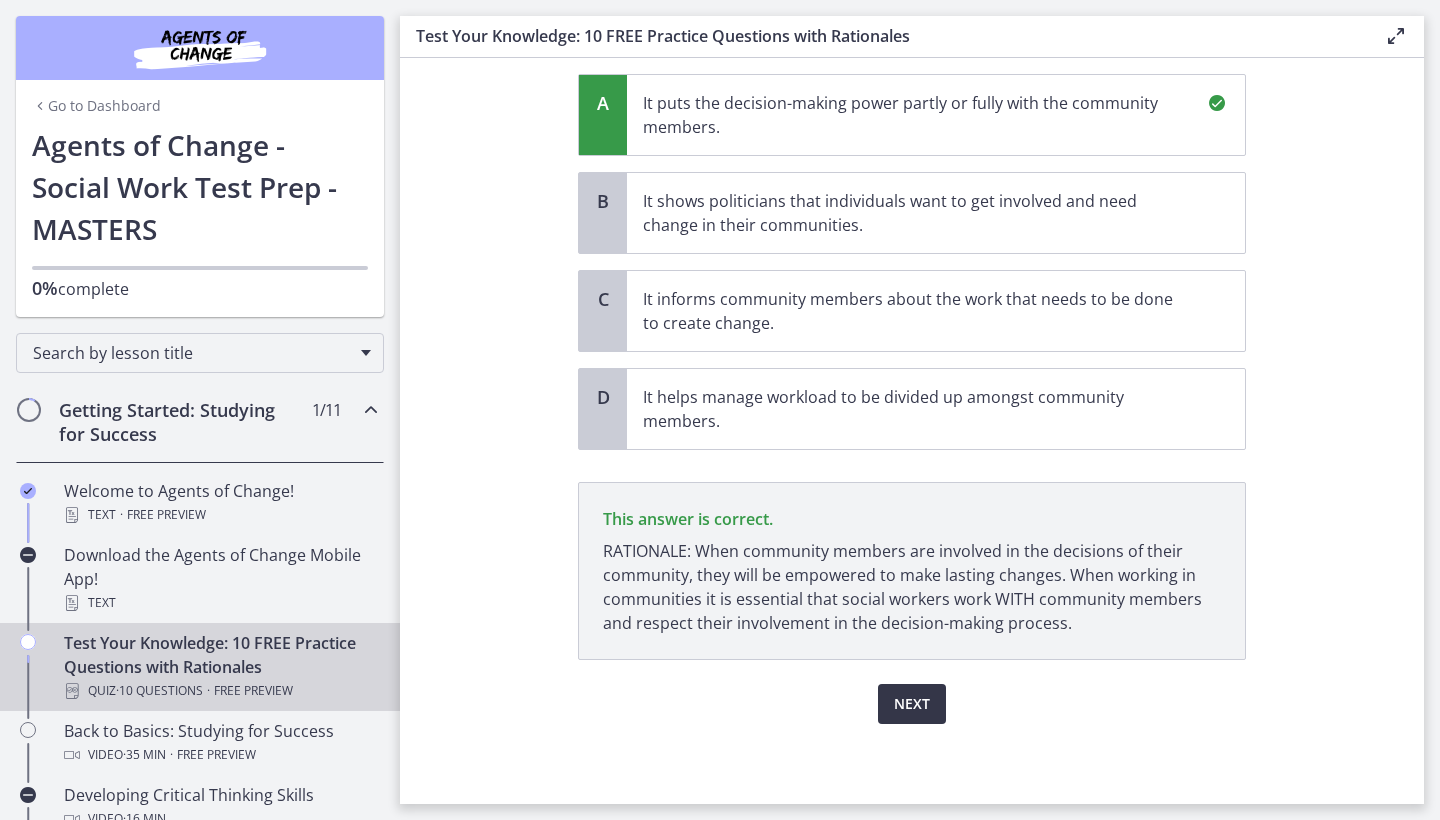 click on "Next" at bounding box center (912, 704) 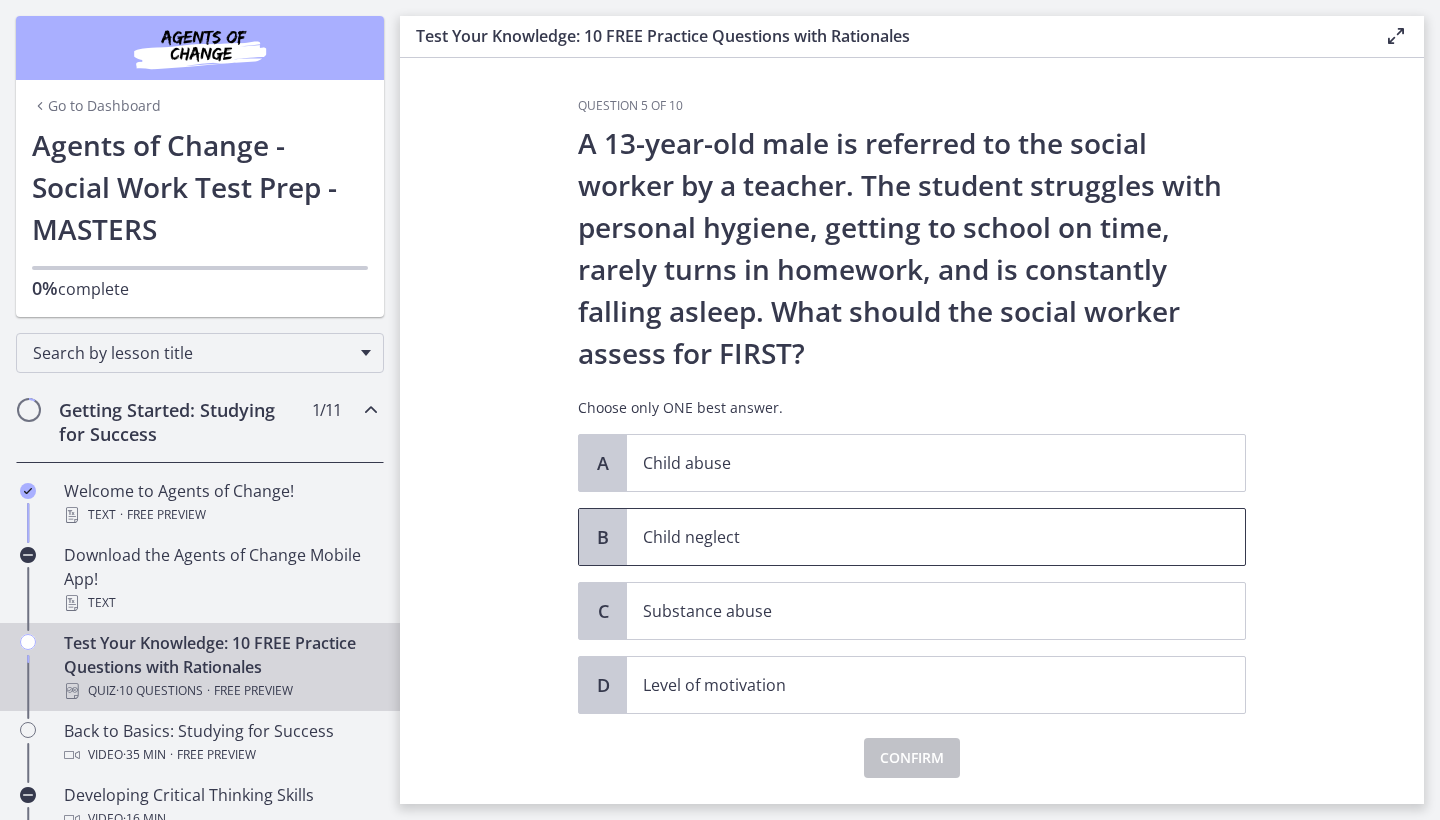 click on "Child neglect" at bounding box center (916, 537) 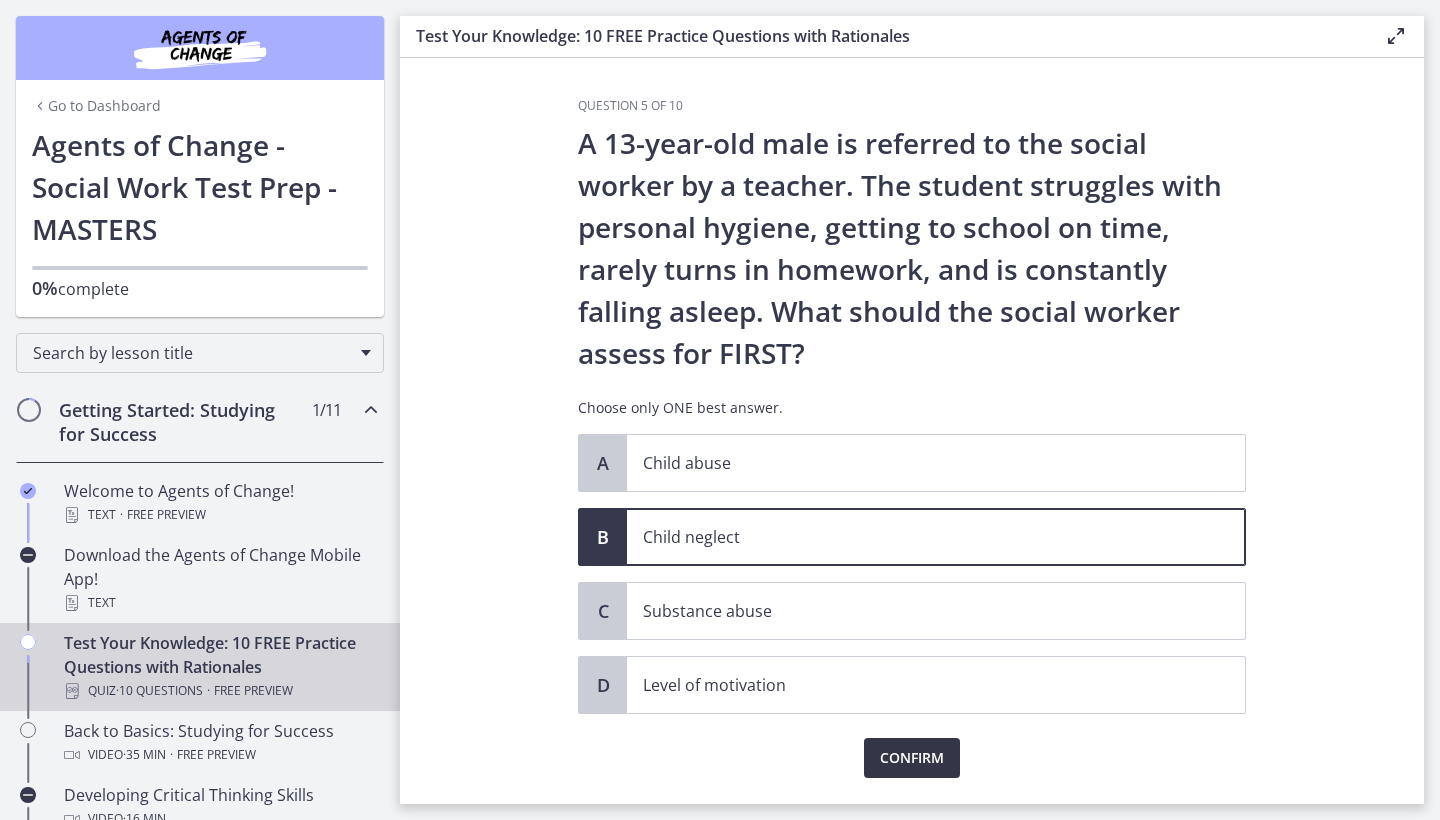 click on "Confirm" at bounding box center [912, 758] 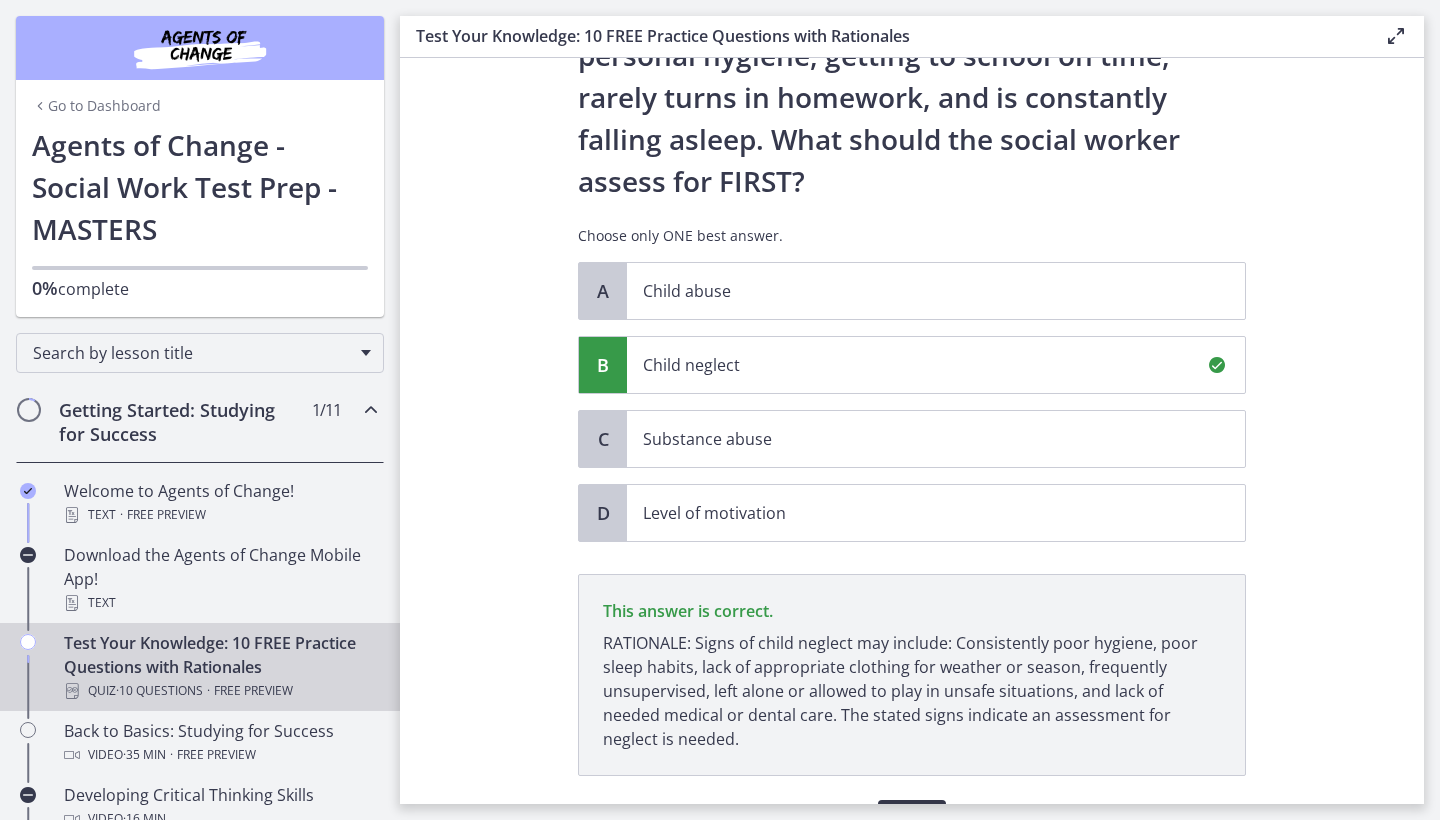 scroll, scrollTop: 288, scrollLeft: 0, axis: vertical 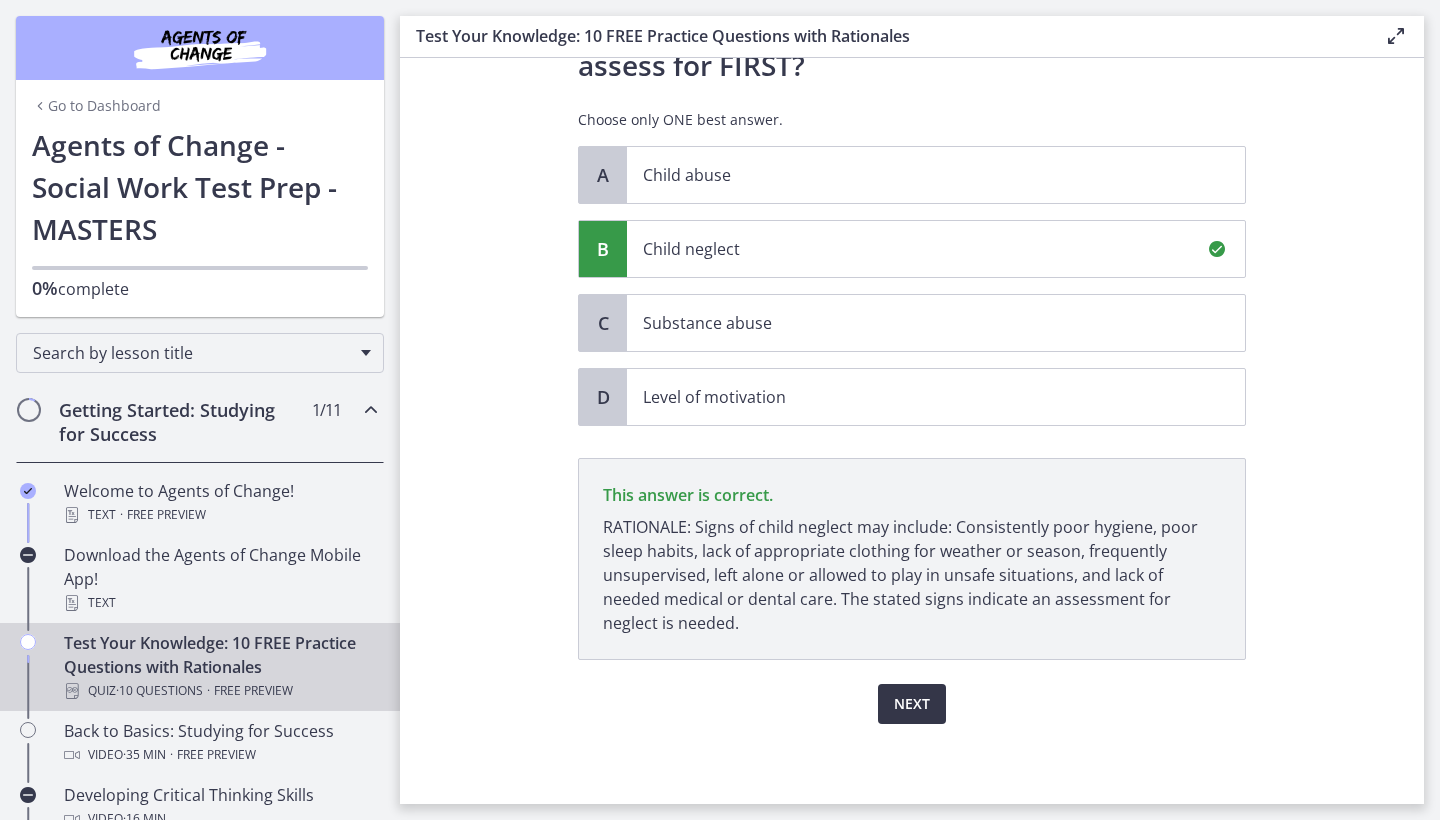 click on "Next" at bounding box center (912, 704) 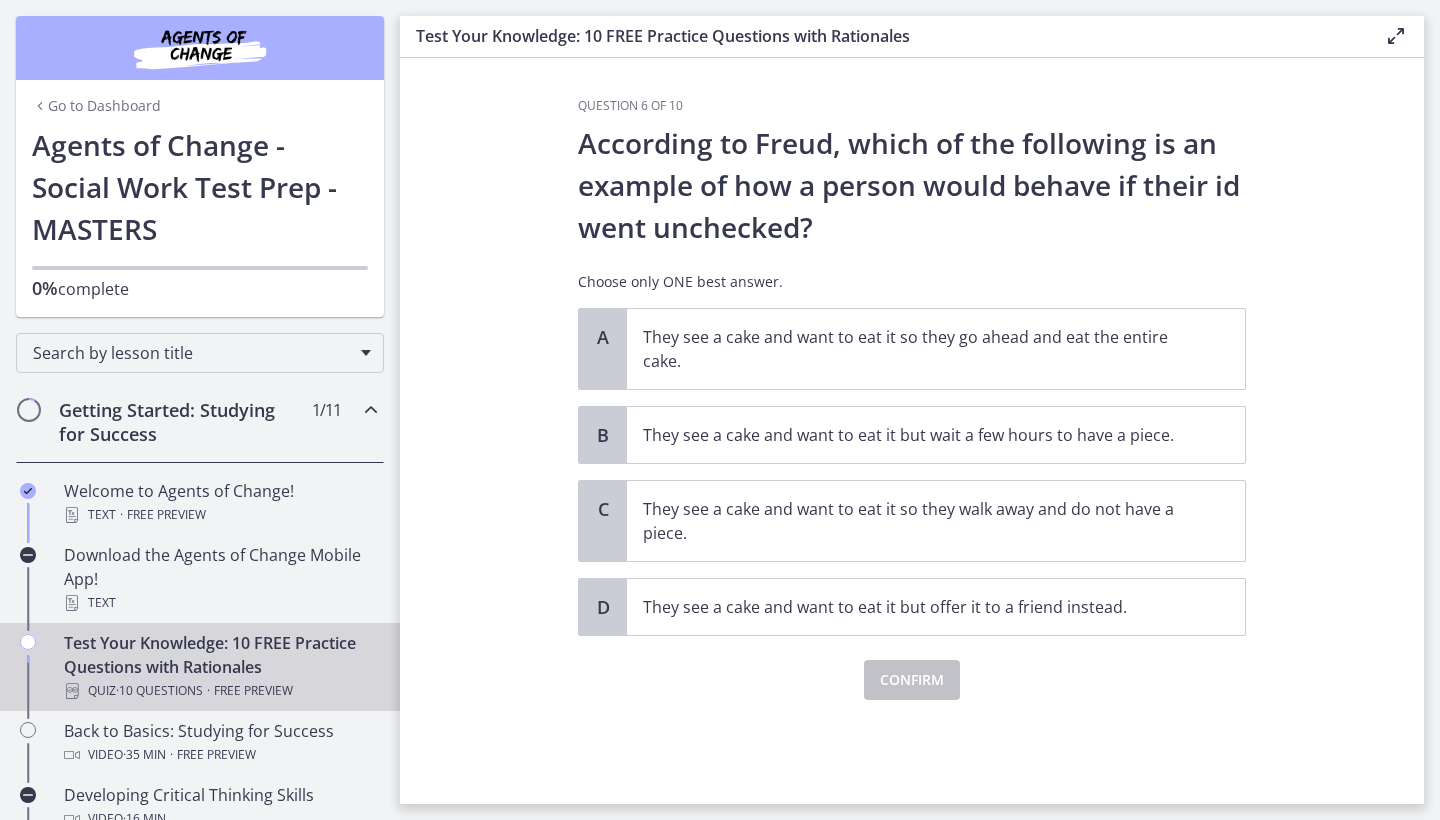 scroll, scrollTop: 0, scrollLeft: 0, axis: both 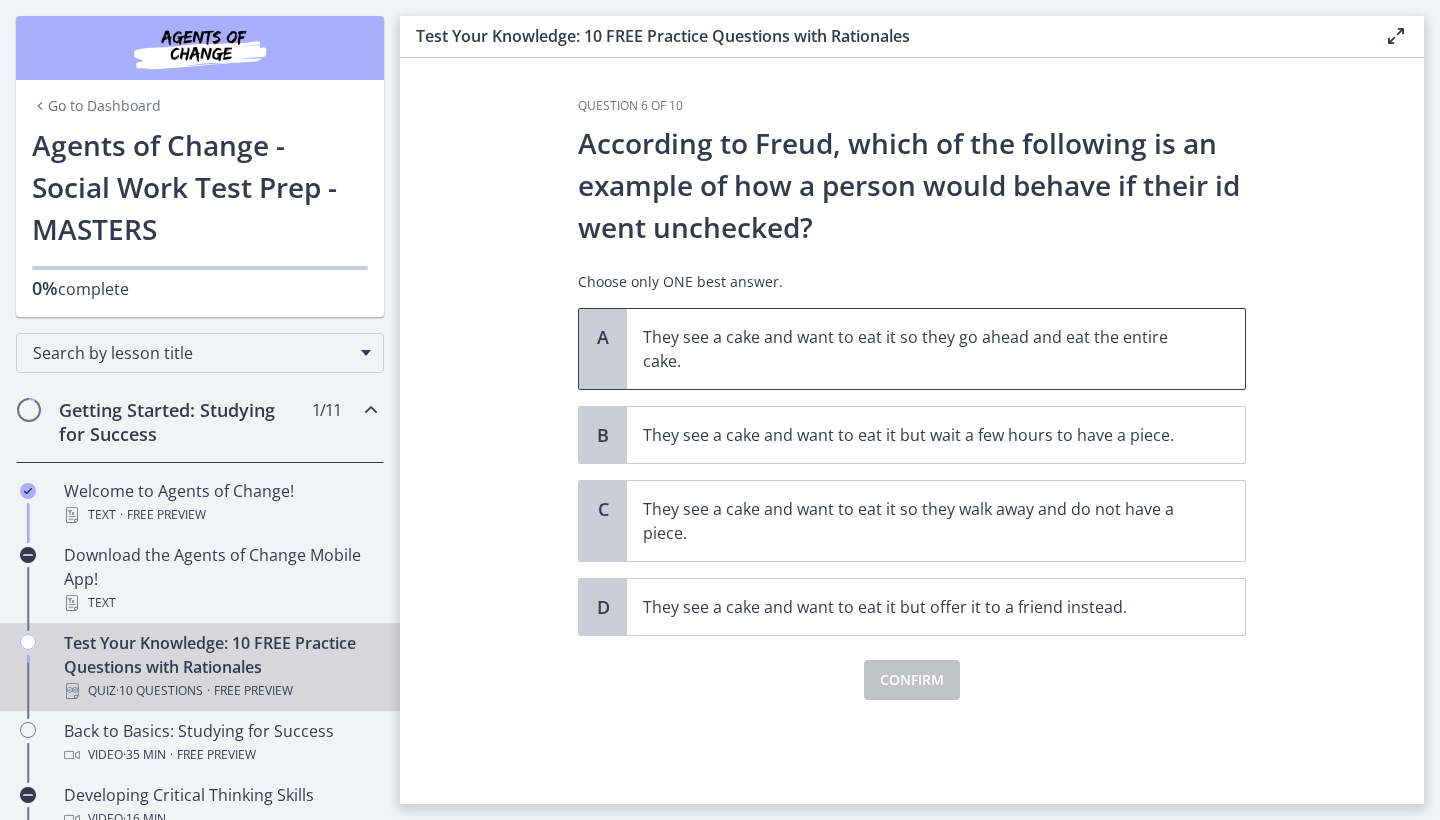 click on "They see a cake and want to eat it so they go ahead and eat the entire cake." at bounding box center [916, 349] 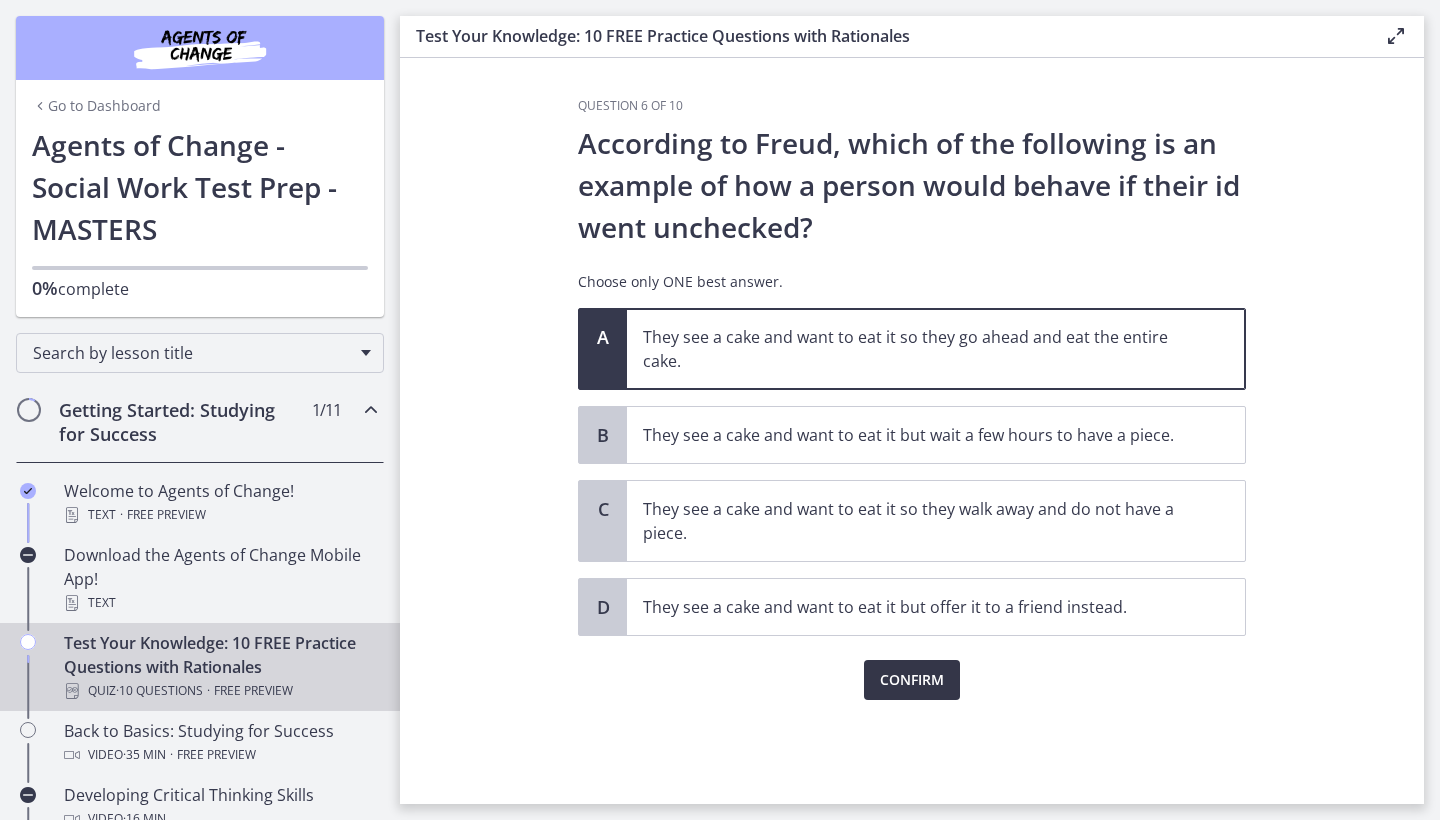 click on "Confirm" at bounding box center (912, 680) 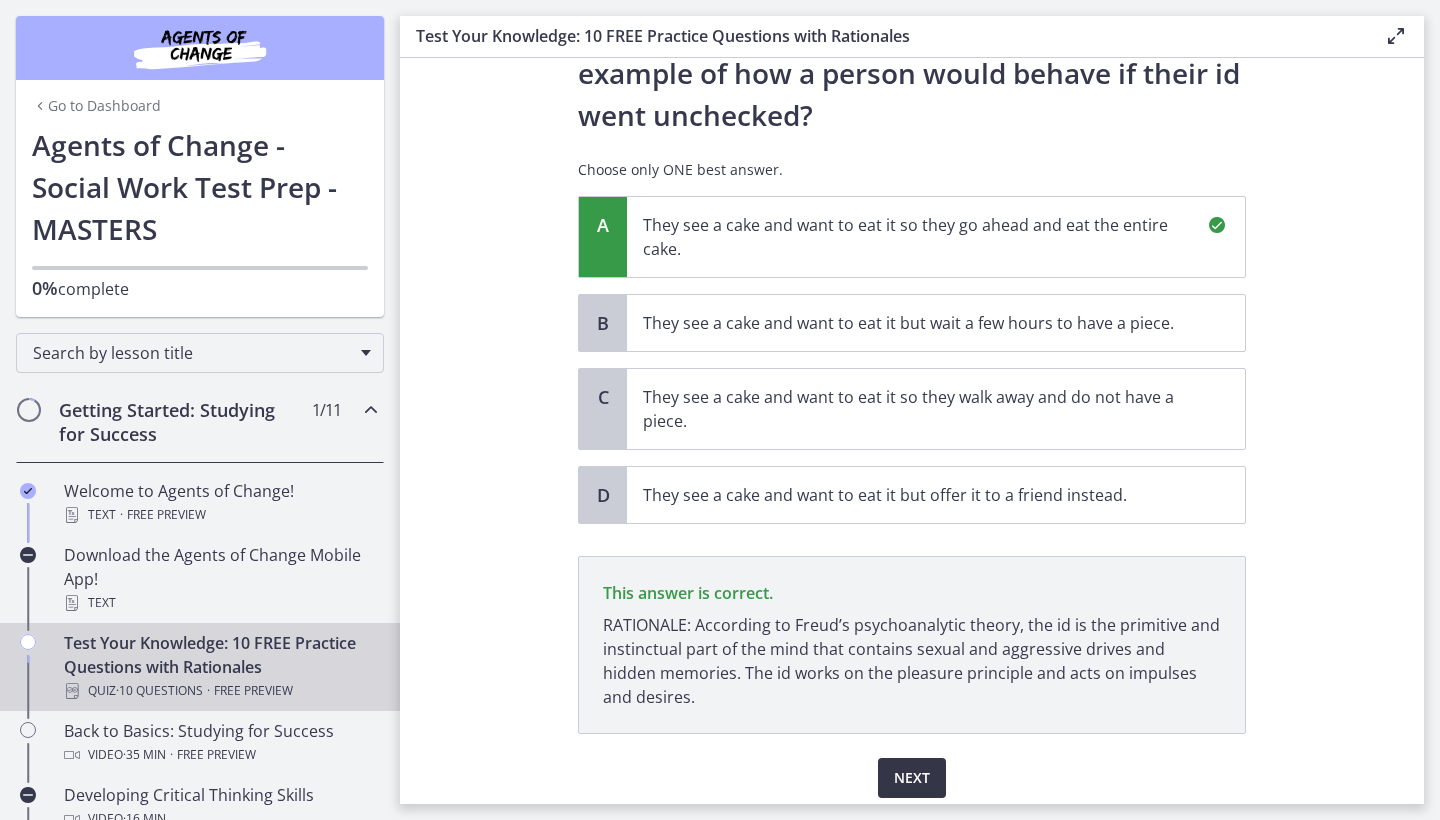 scroll, scrollTop: 186, scrollLeft: 0, axis: vertical 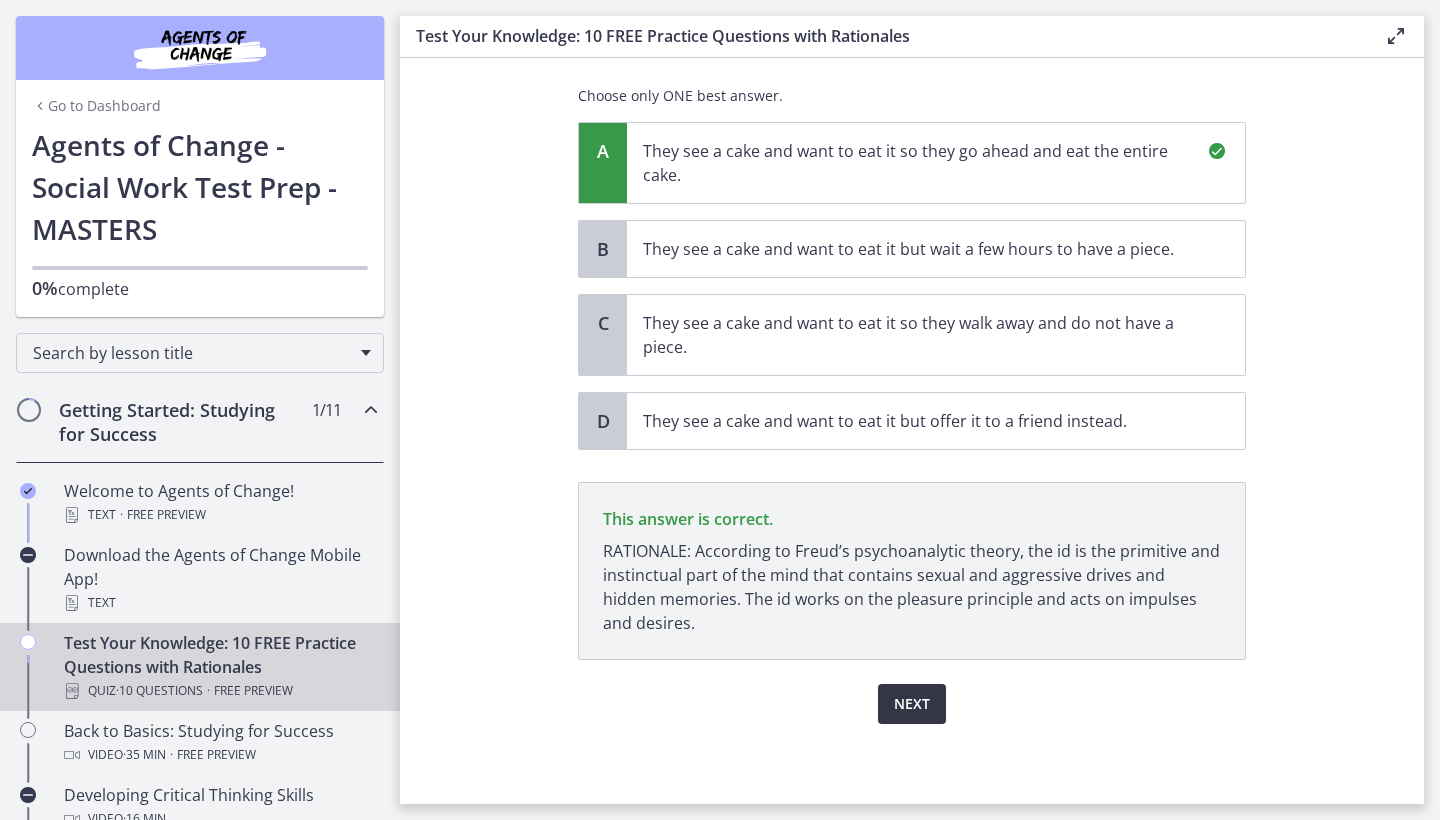 click on "Next" at bounding box center [912, 704] 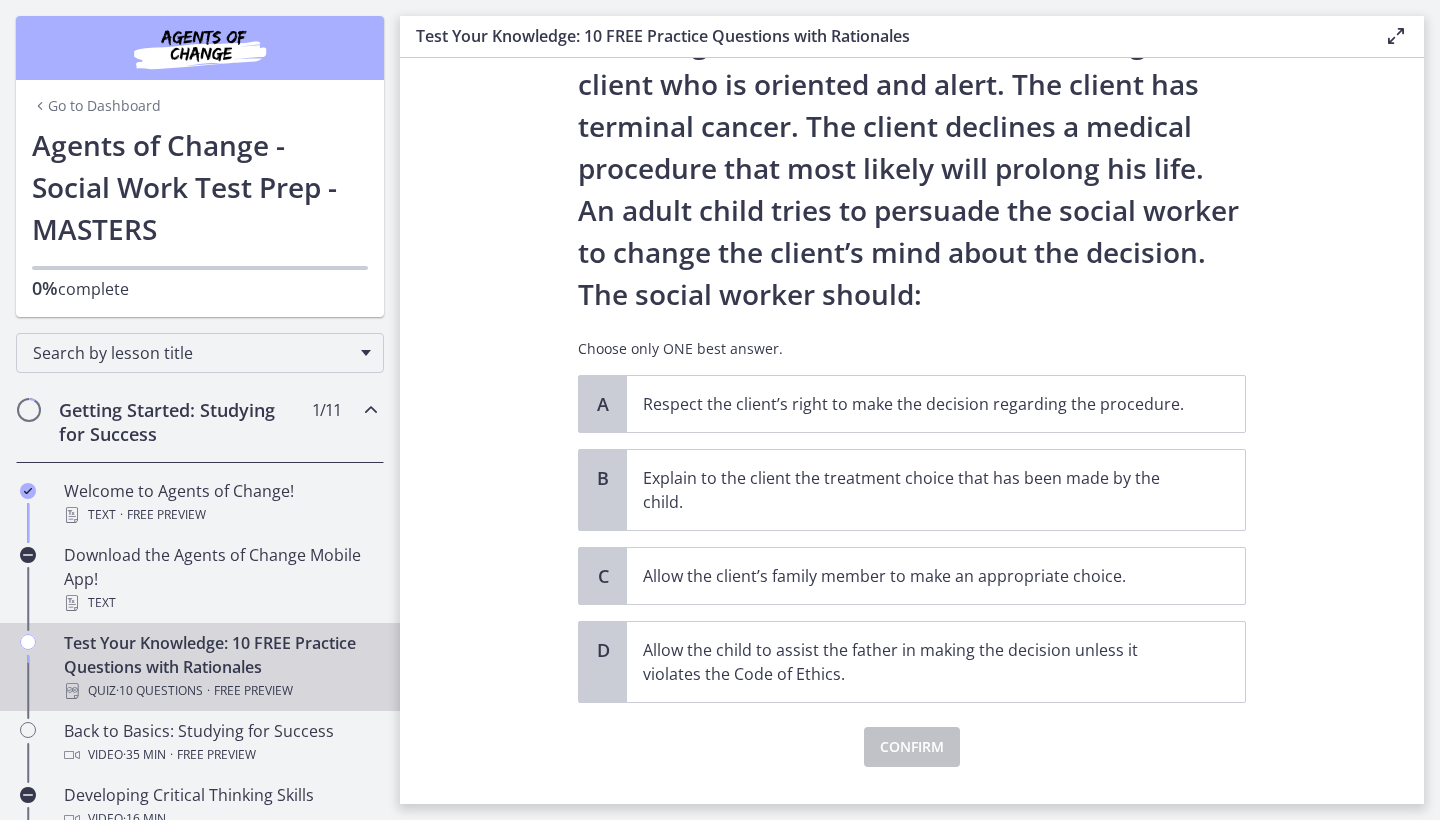 scroll, scrollTop: 107, scrollLeft: 0, axis: vertical 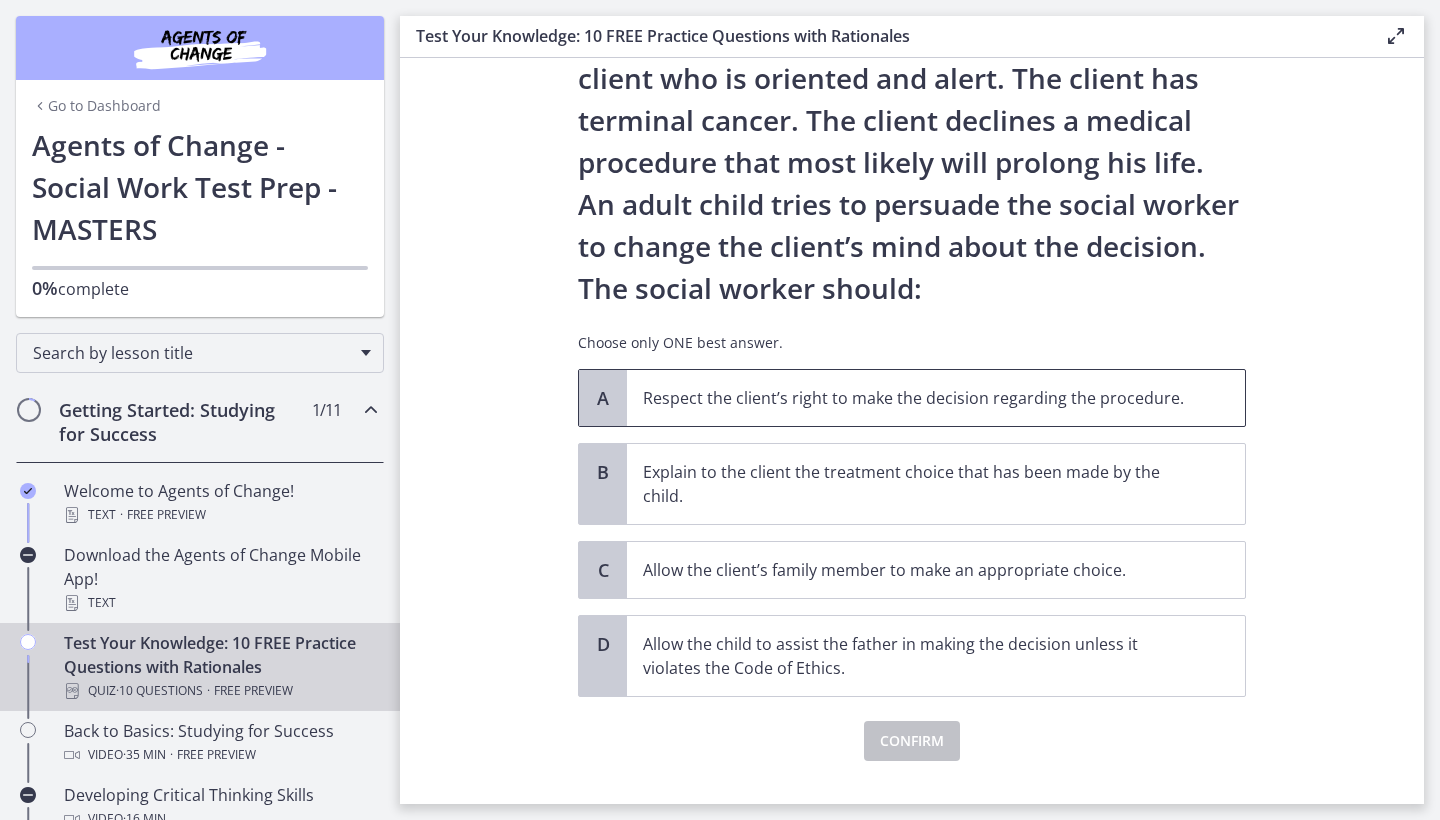 click on "Respect the client’s right to make the decision regarding the procedure." at bounding box center (936, 398) 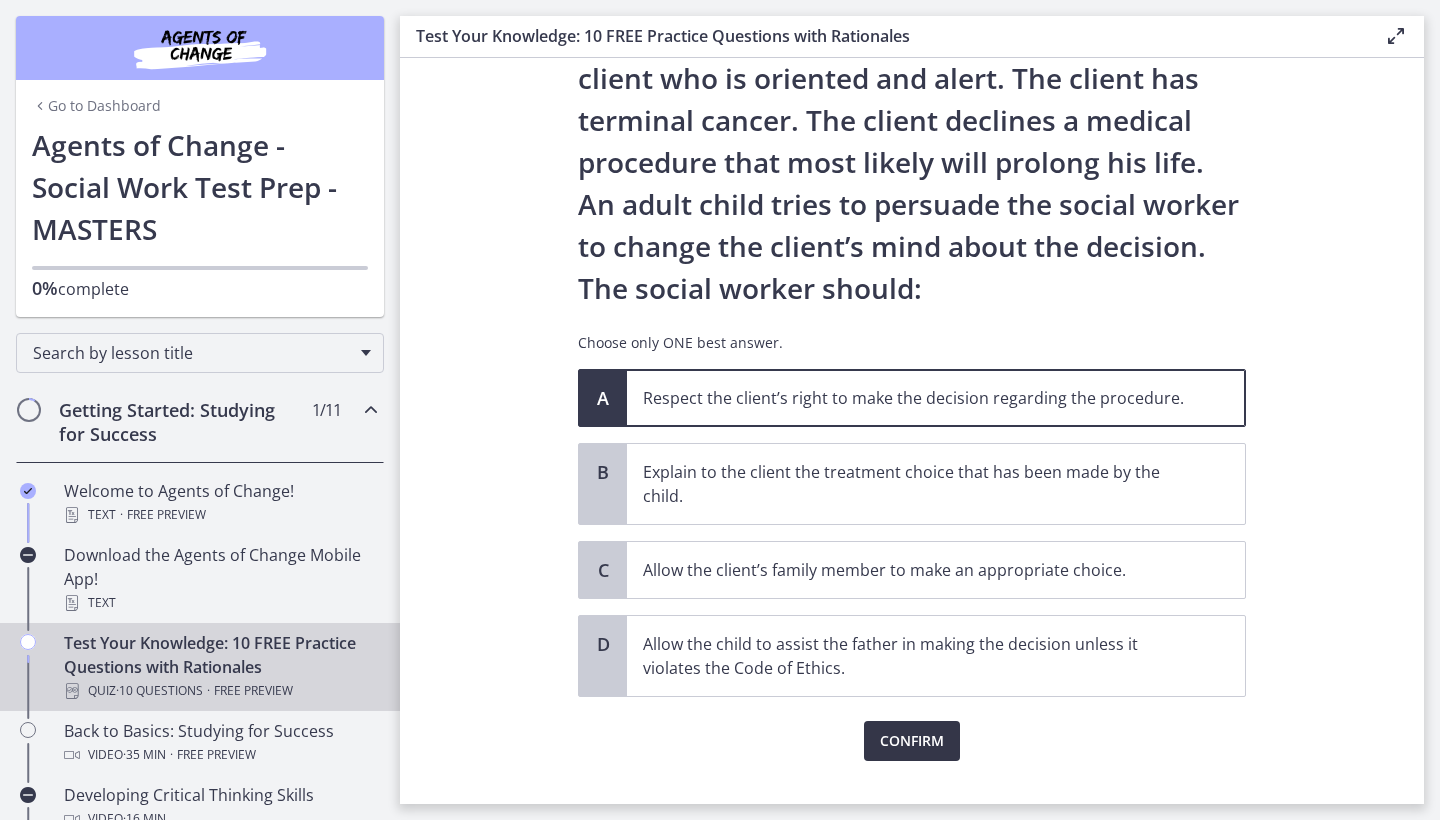 click on "Confirm" at bounding box center [912, 741] 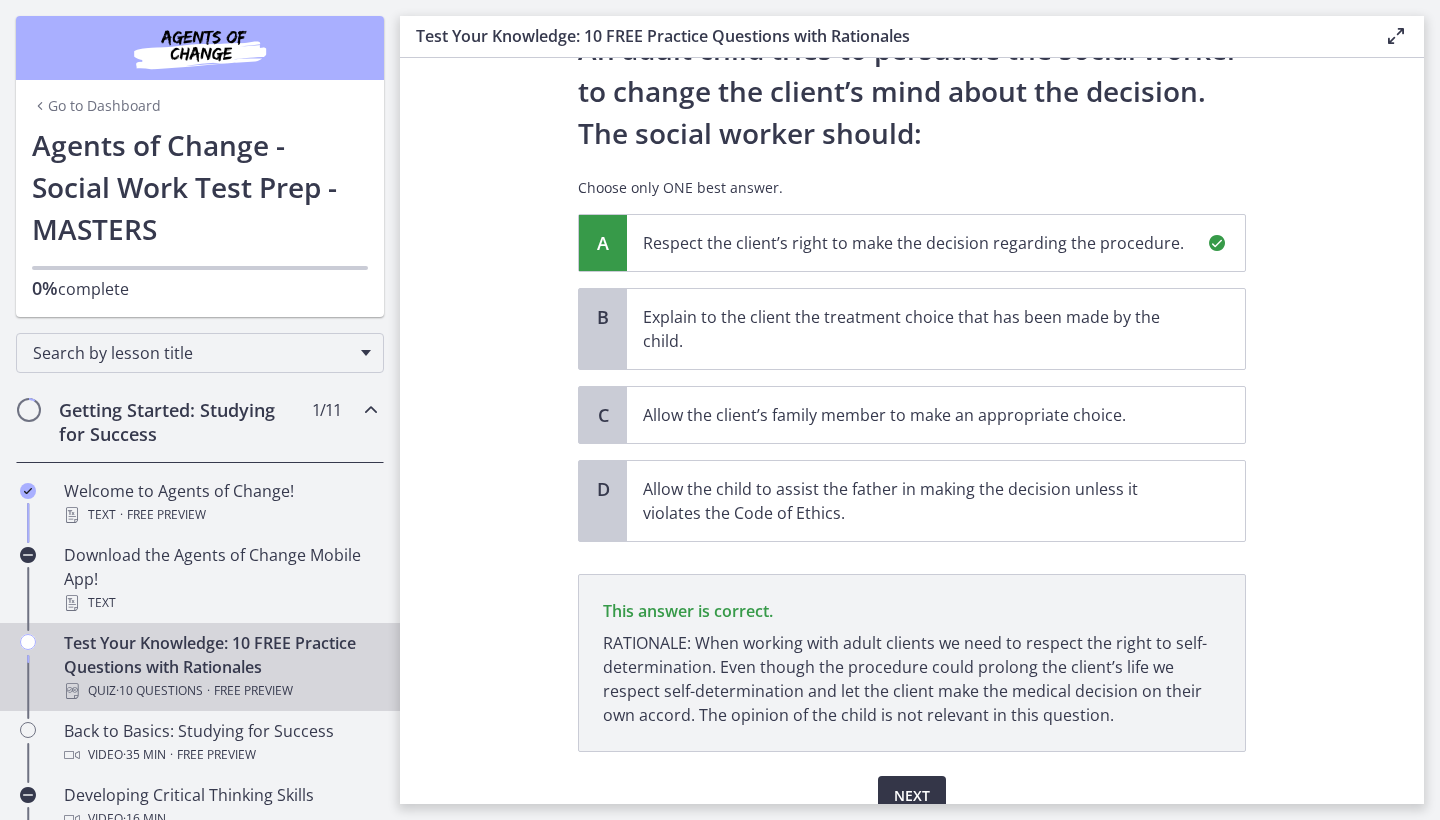 scroll, scrollTop: 354, scrollLeft: 0, axis: vertical 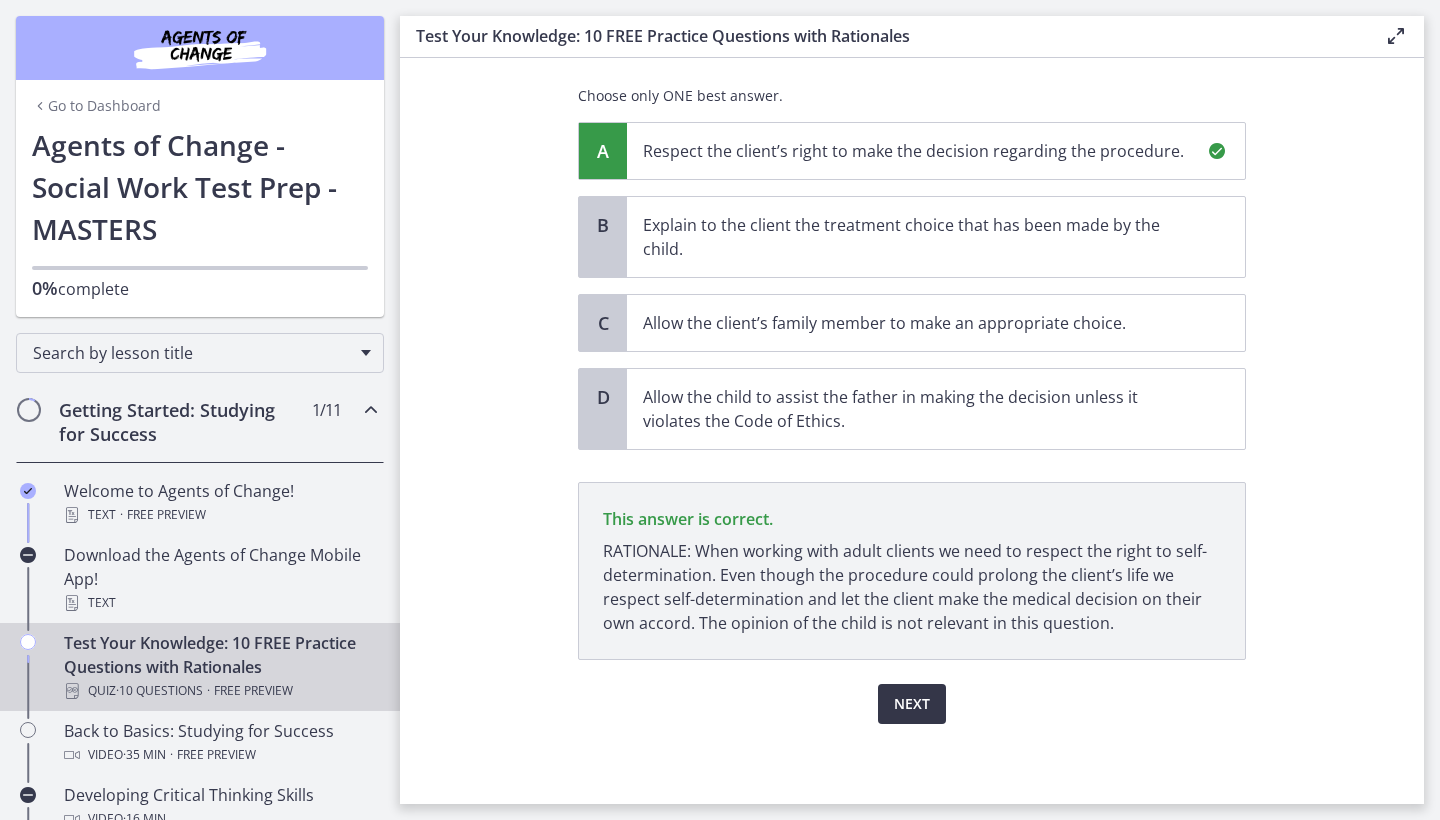 click on "Next" at bounding box center [912, 704] 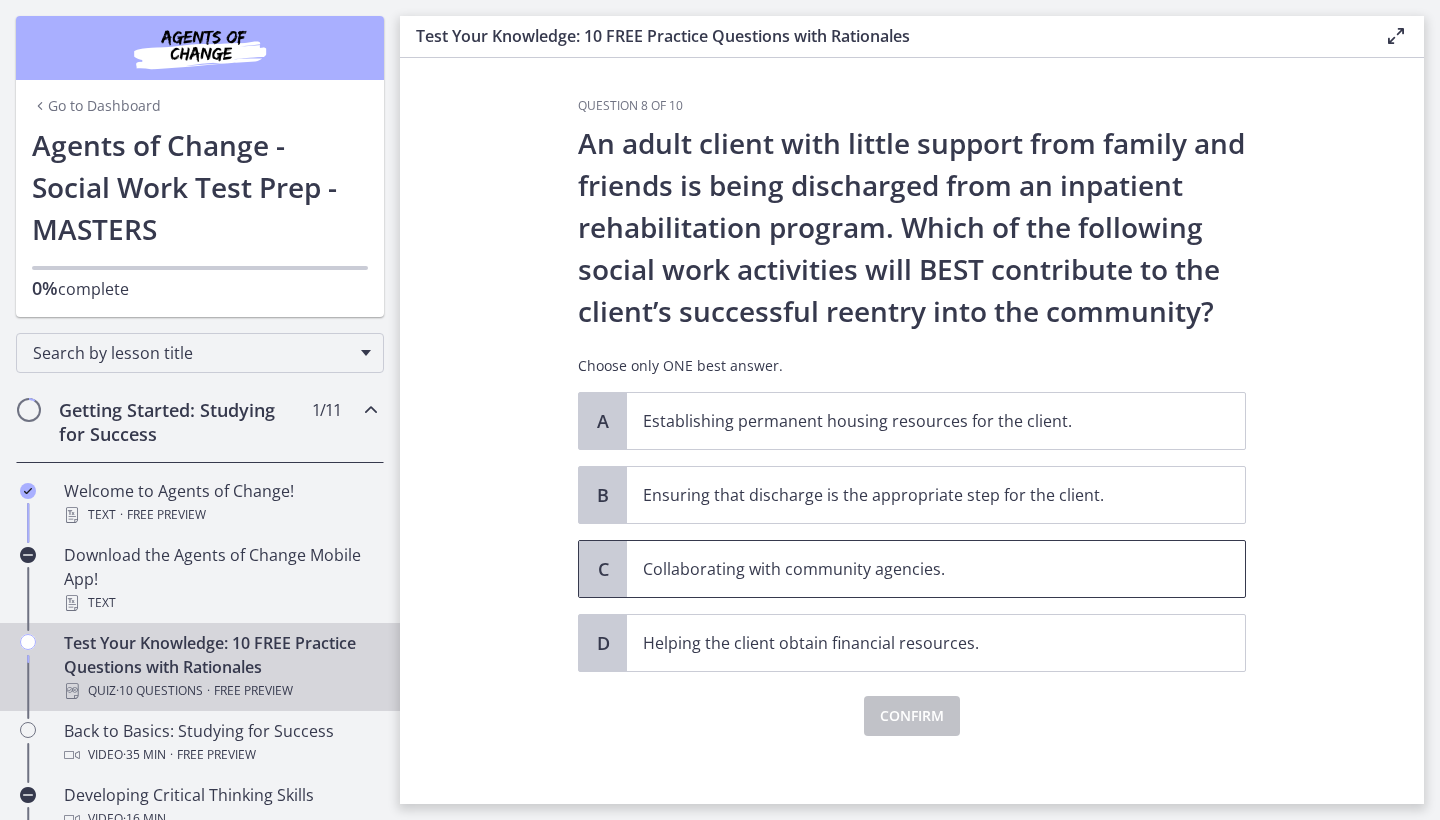 click on "Collaborating with community agencies." at bounding box center (916, 569) 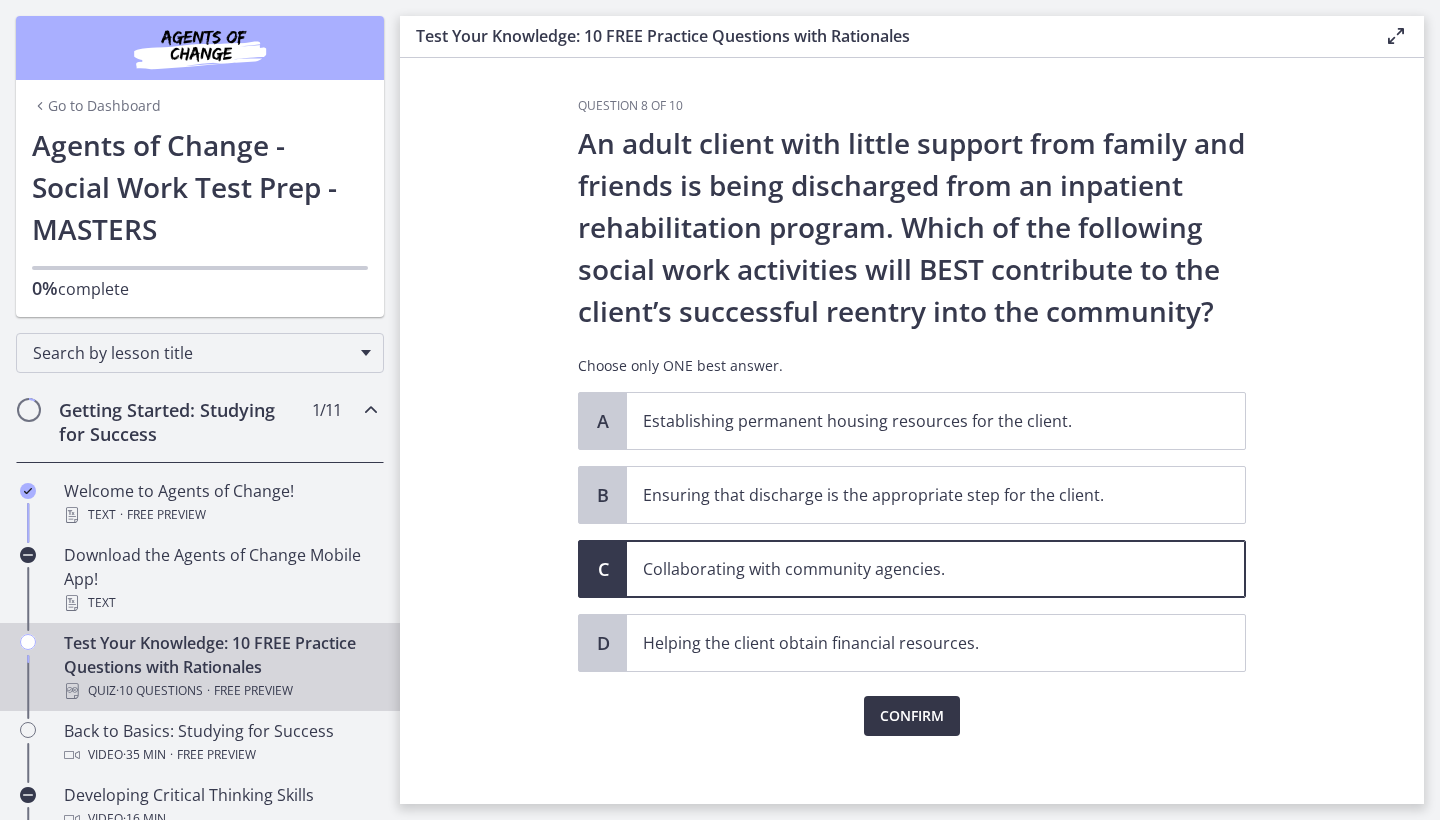 click on "Confirm" at bounding box center [912, 716] 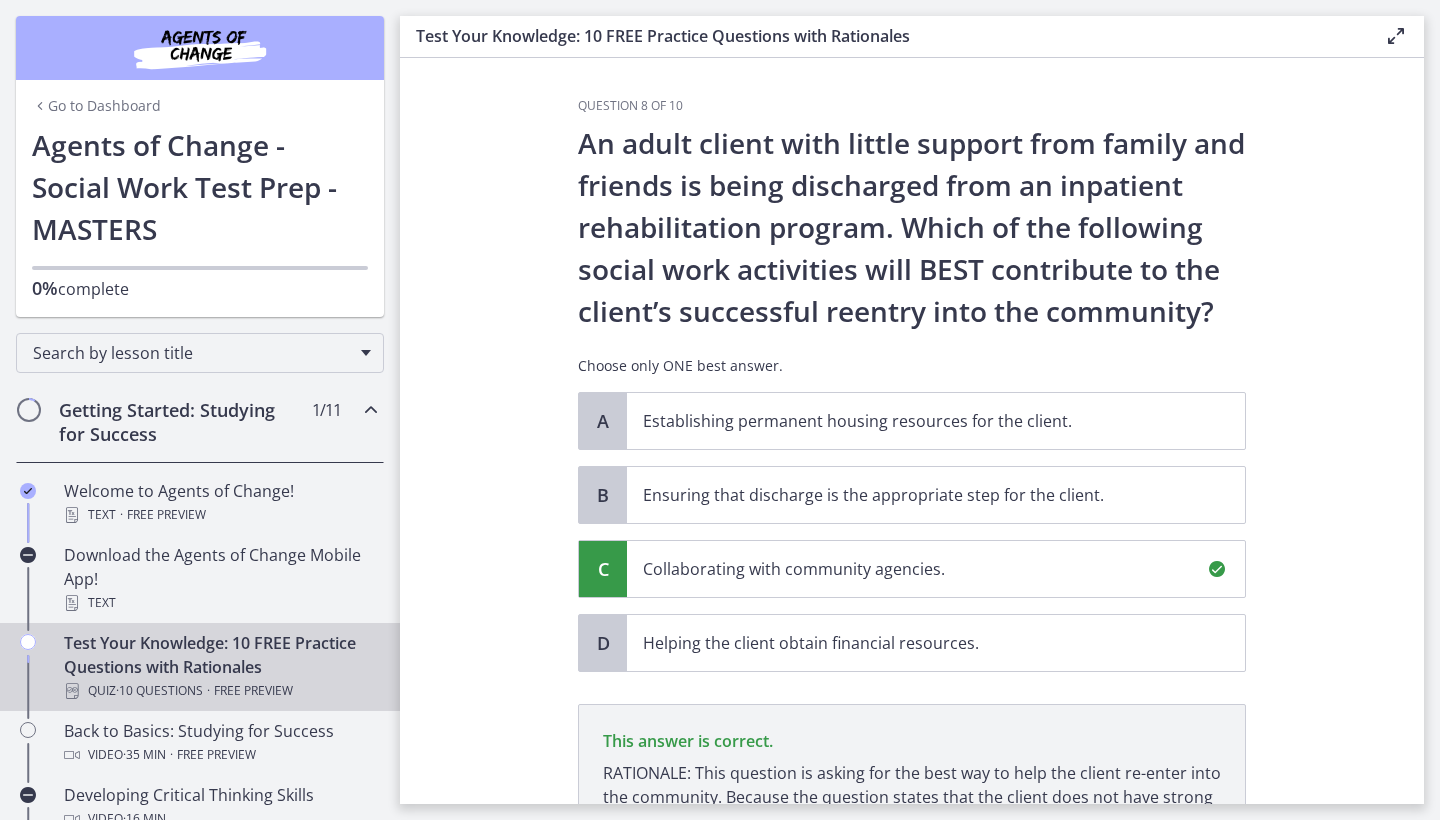 scroll, scrollTop: 246, scrollLeft: 0, axis: vertical 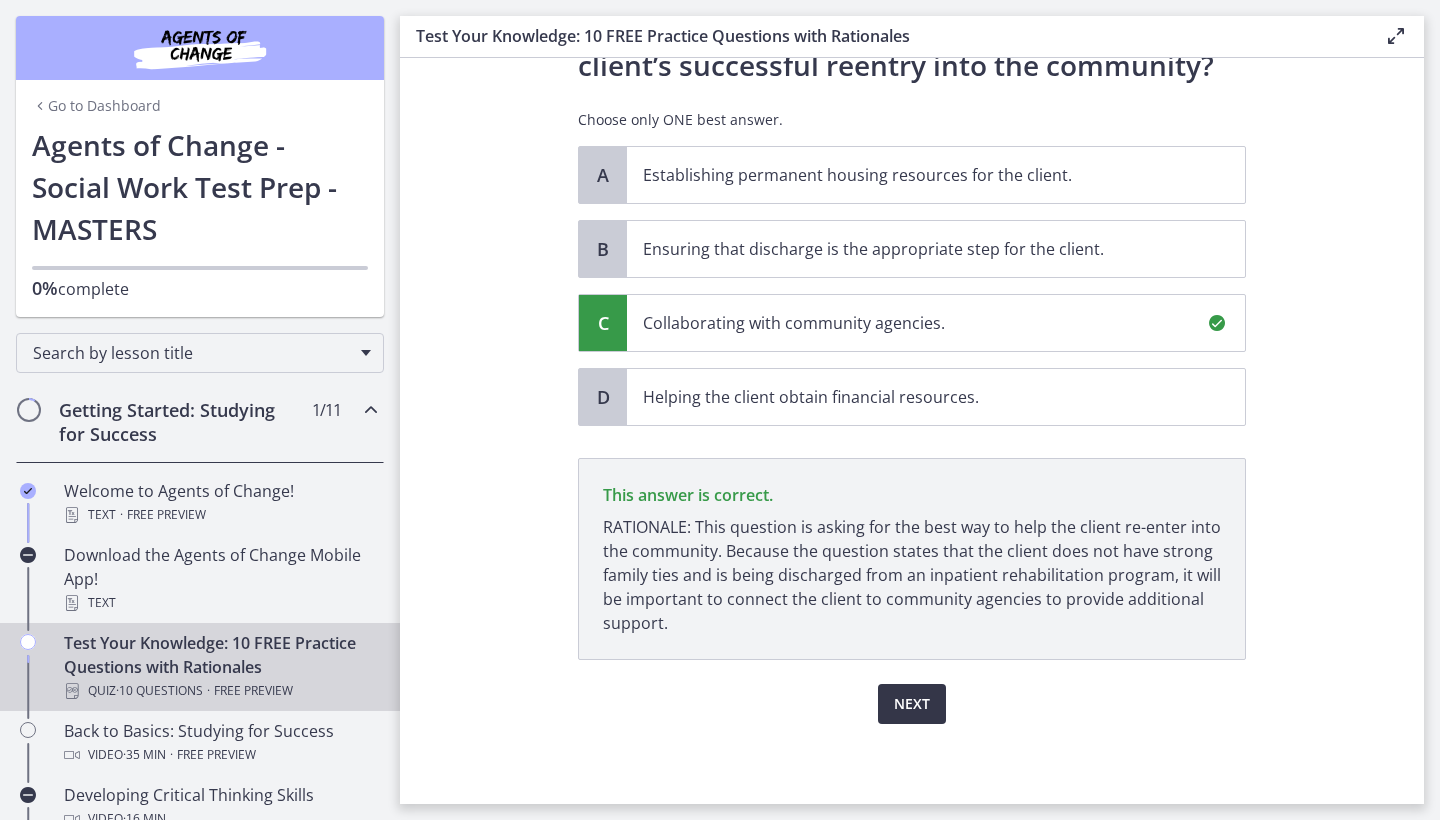 click on "Next" at bounding box center [912, 704] 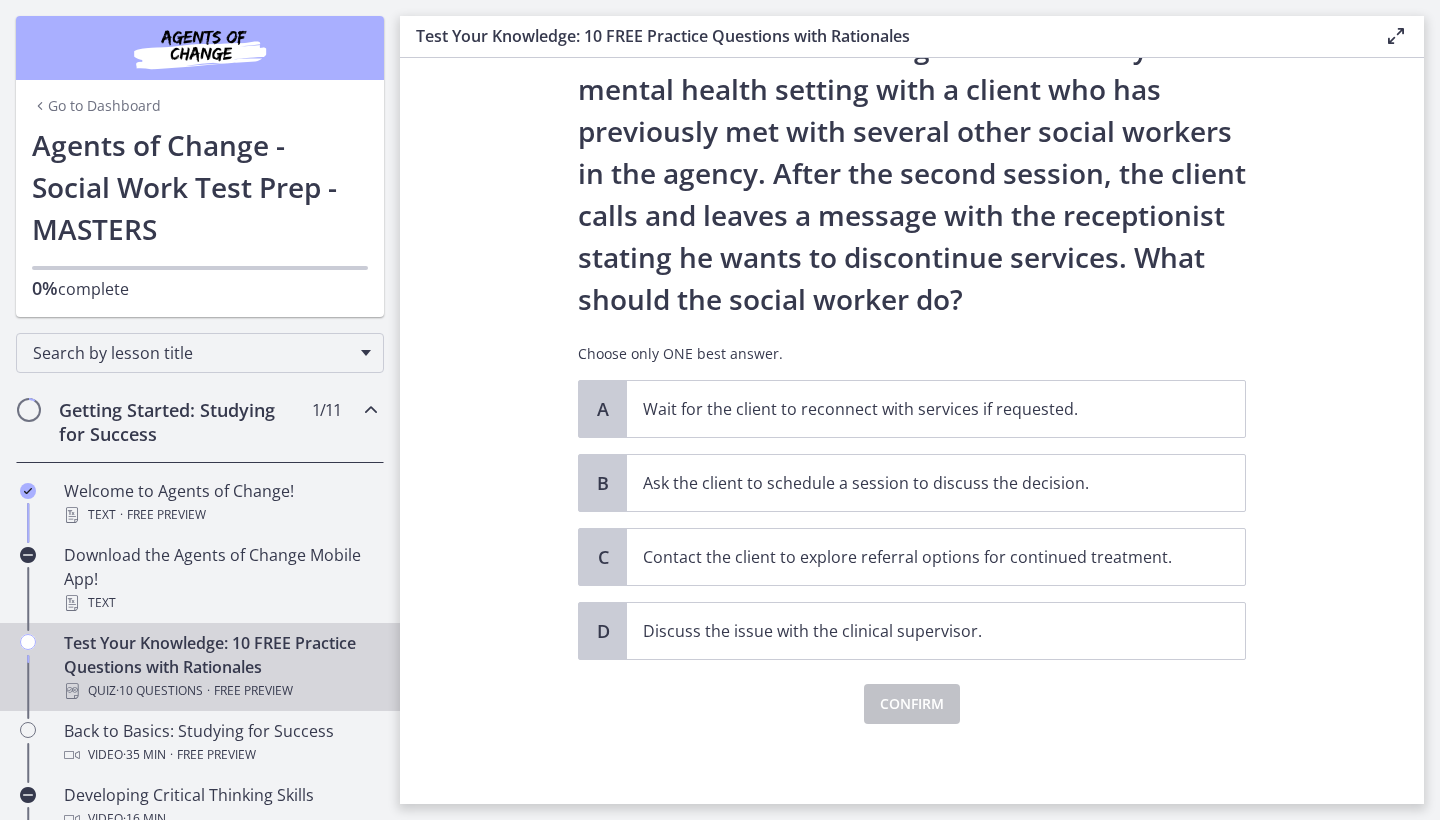 scroll, scrollTop: 96, scrollLeft: 0, axis: vertical 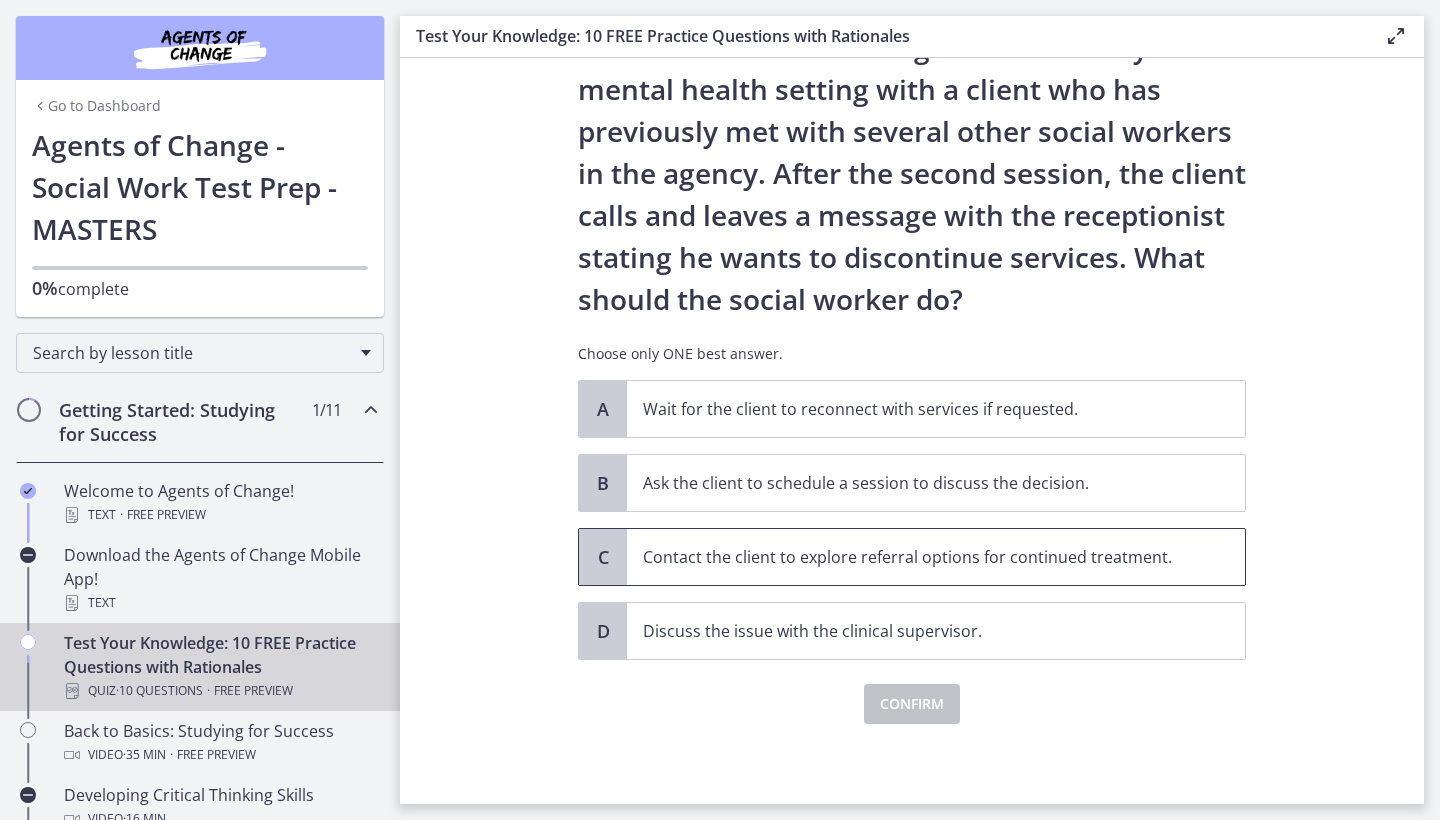 click on "Contact the client to explore referral options for continued treatment." at bounding box center (936, 557) 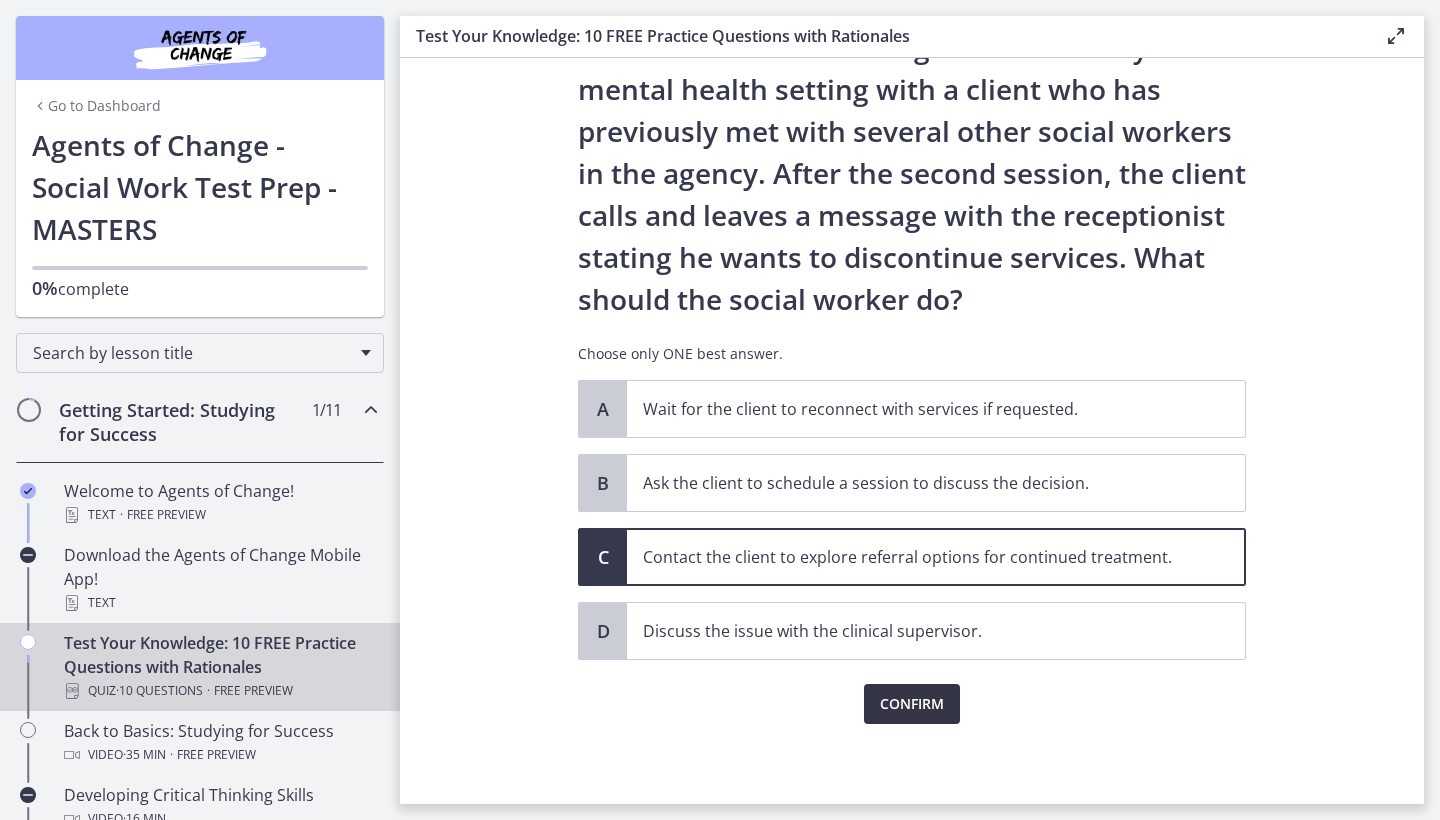 click on "Confirm" at bounding box center (912, 704) 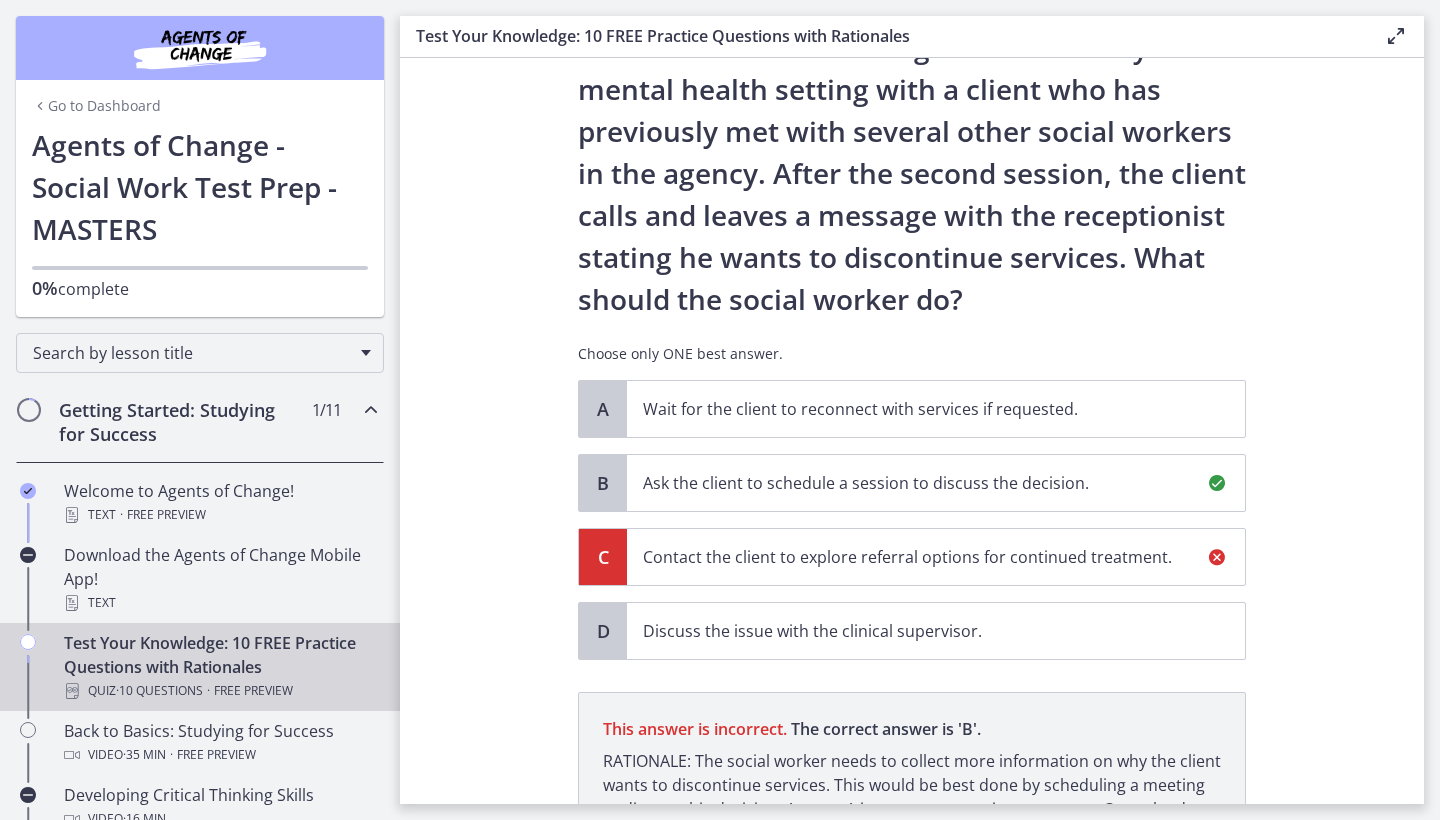 scroll, scrollTop: 330, scrollLeft: 0, axis: vertical 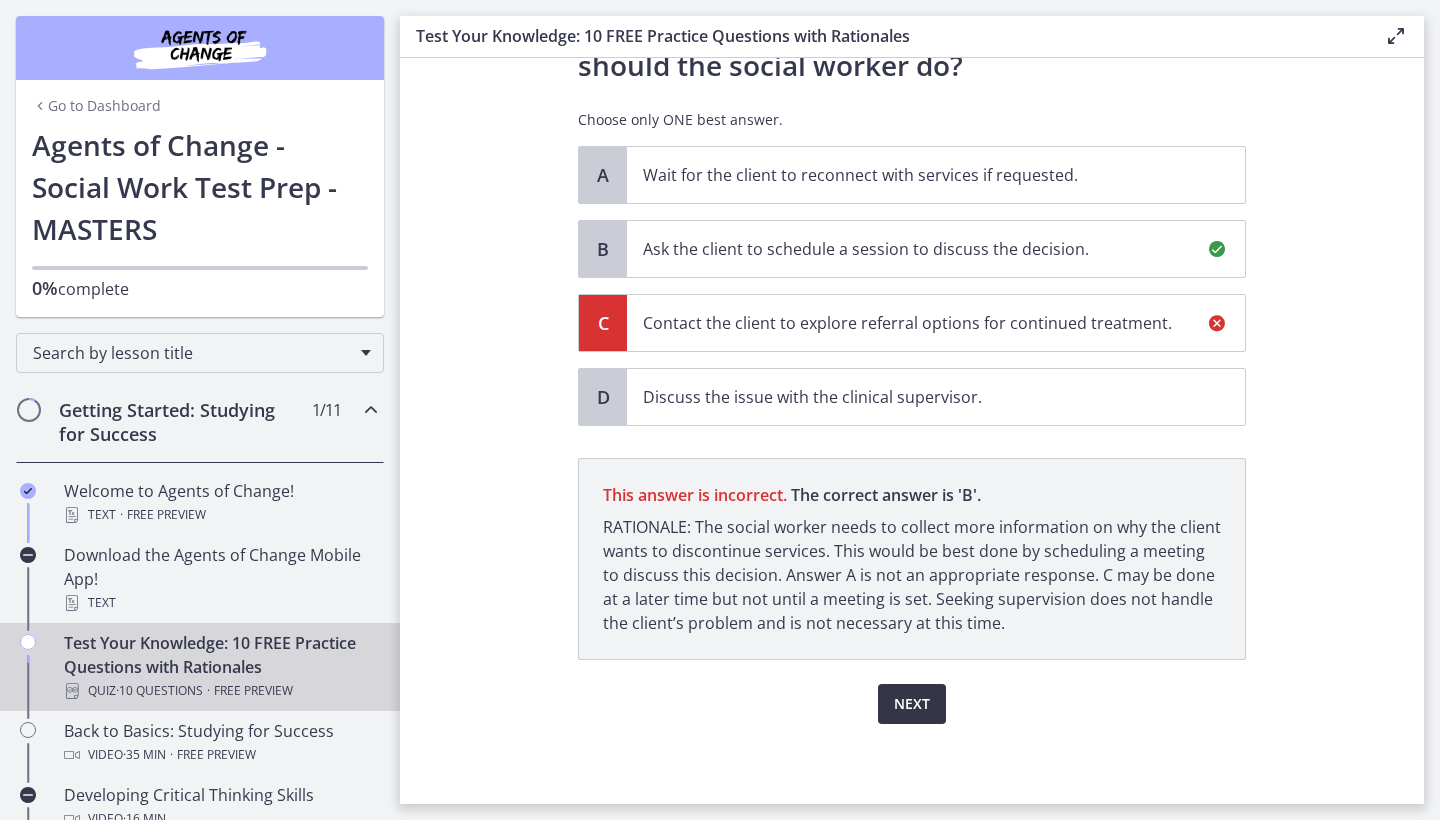 click on "Next" at bounding box center [912, 704] 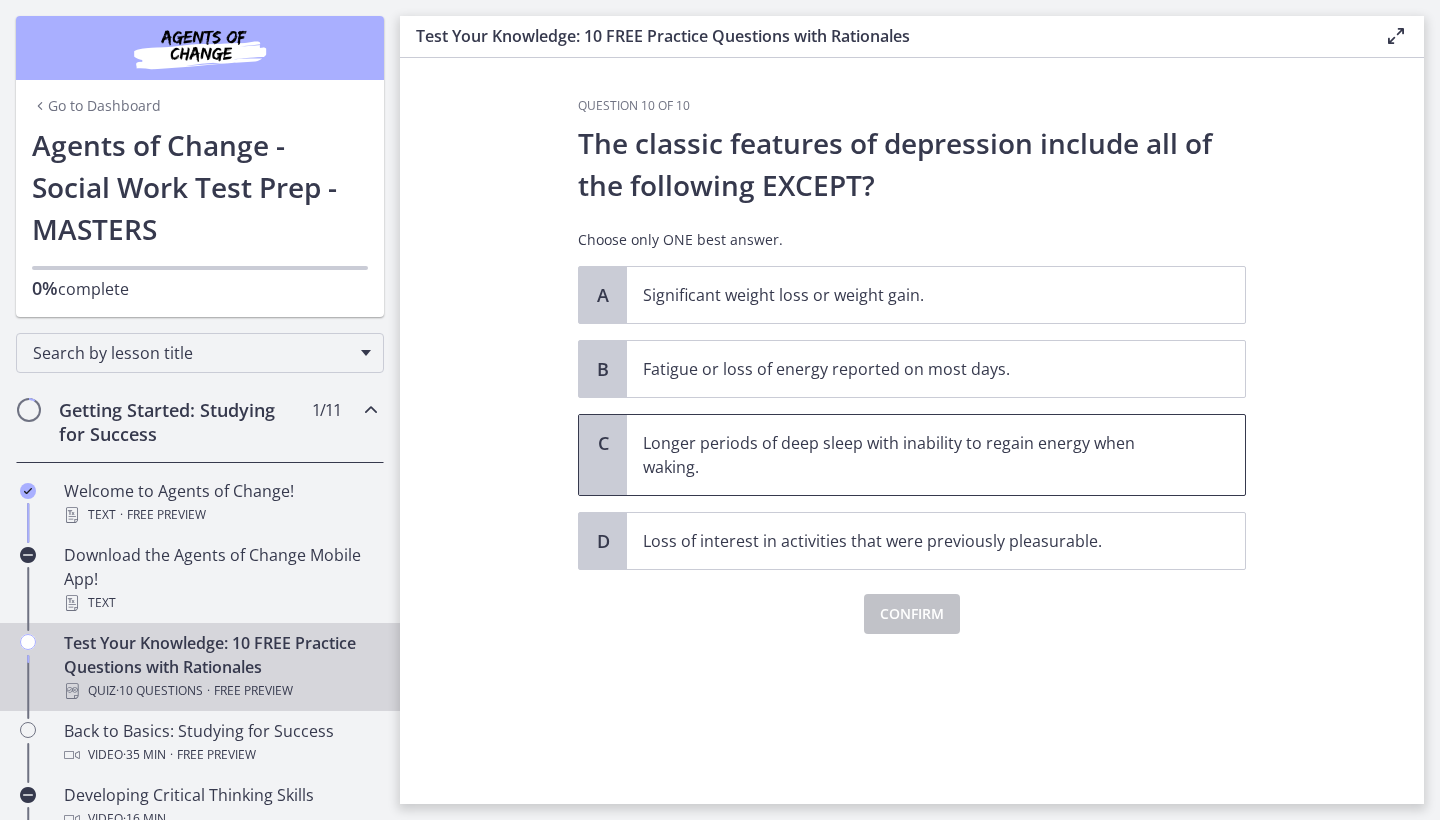 click on "Longer periods of deep sleep with inability to regain energy when waking." at bounding box center [916, 455] 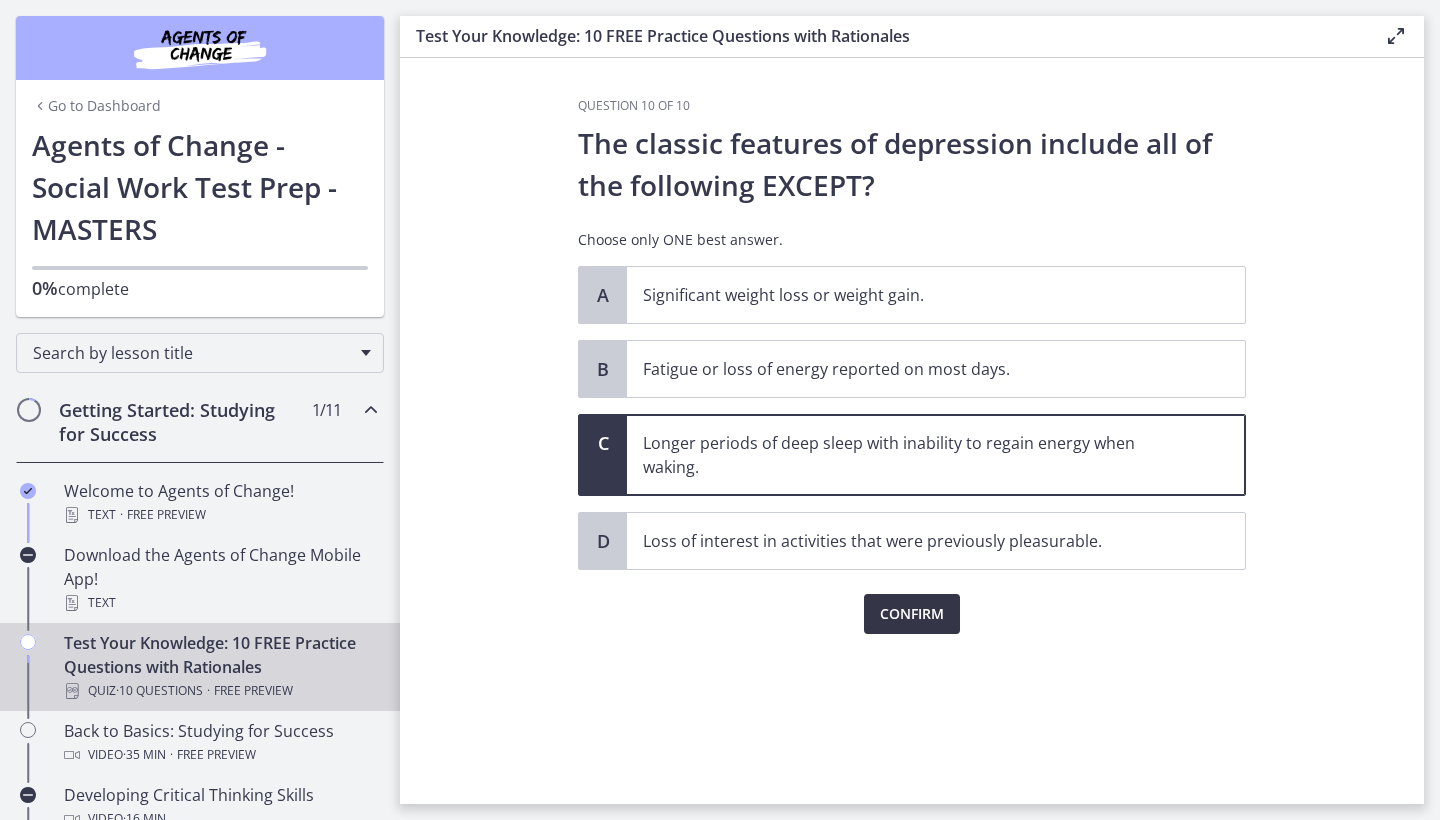 click on "Confirm" at bounding box center (912, 614) 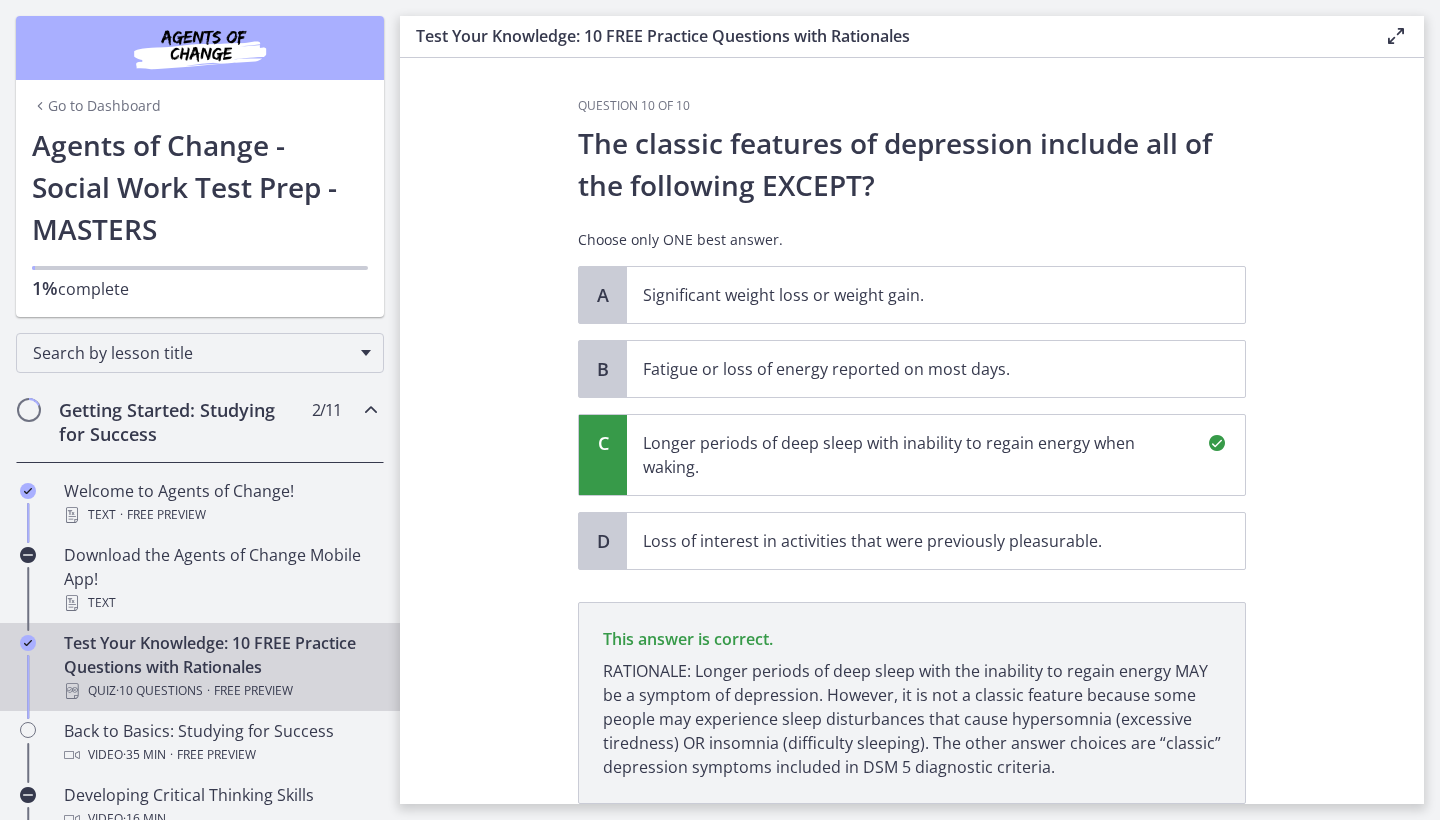 scroll, scrollTop: 144, scrollLeft: 0, axis: vertical 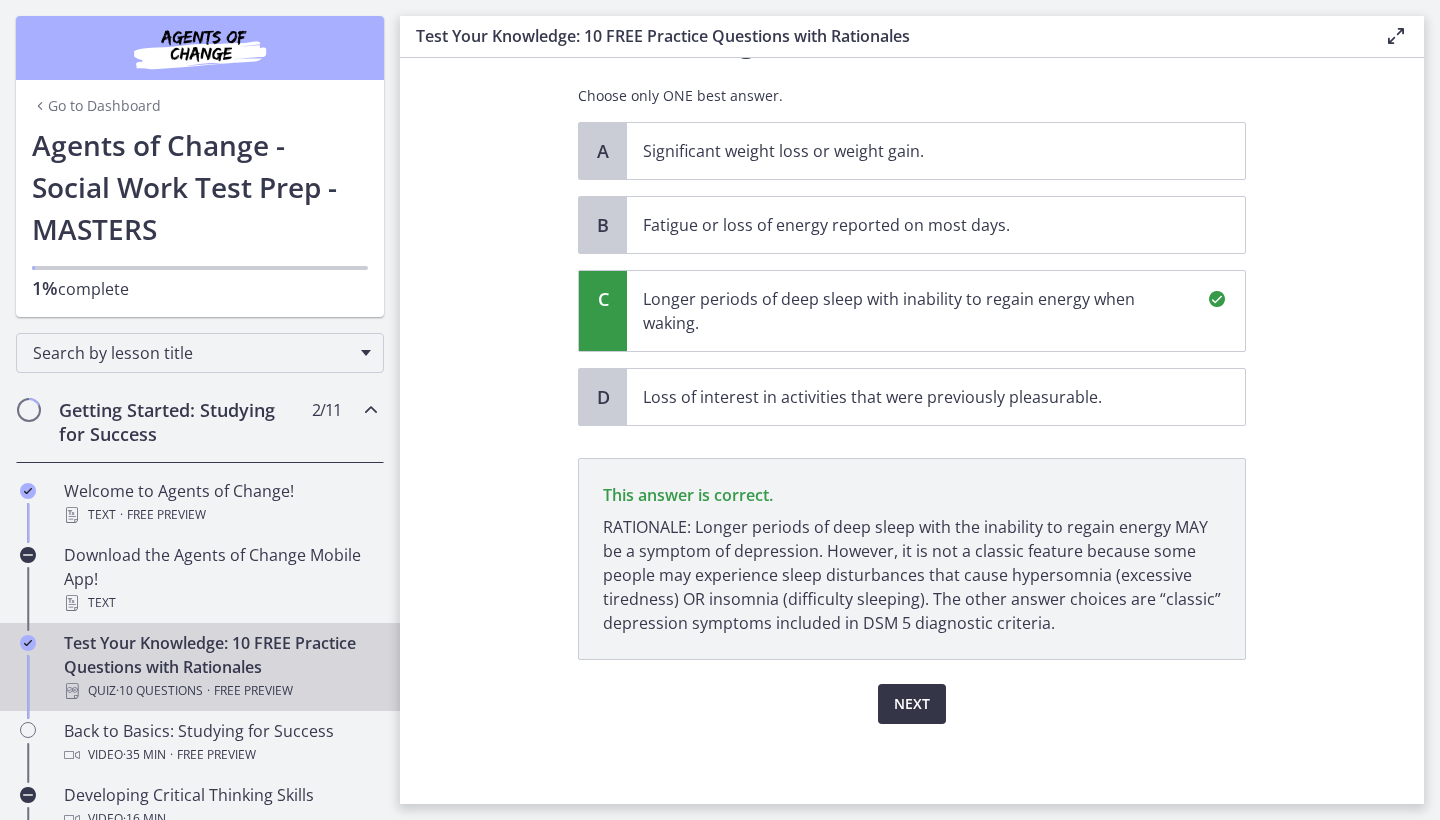 click on "Next" at bounding box center (912, 704) 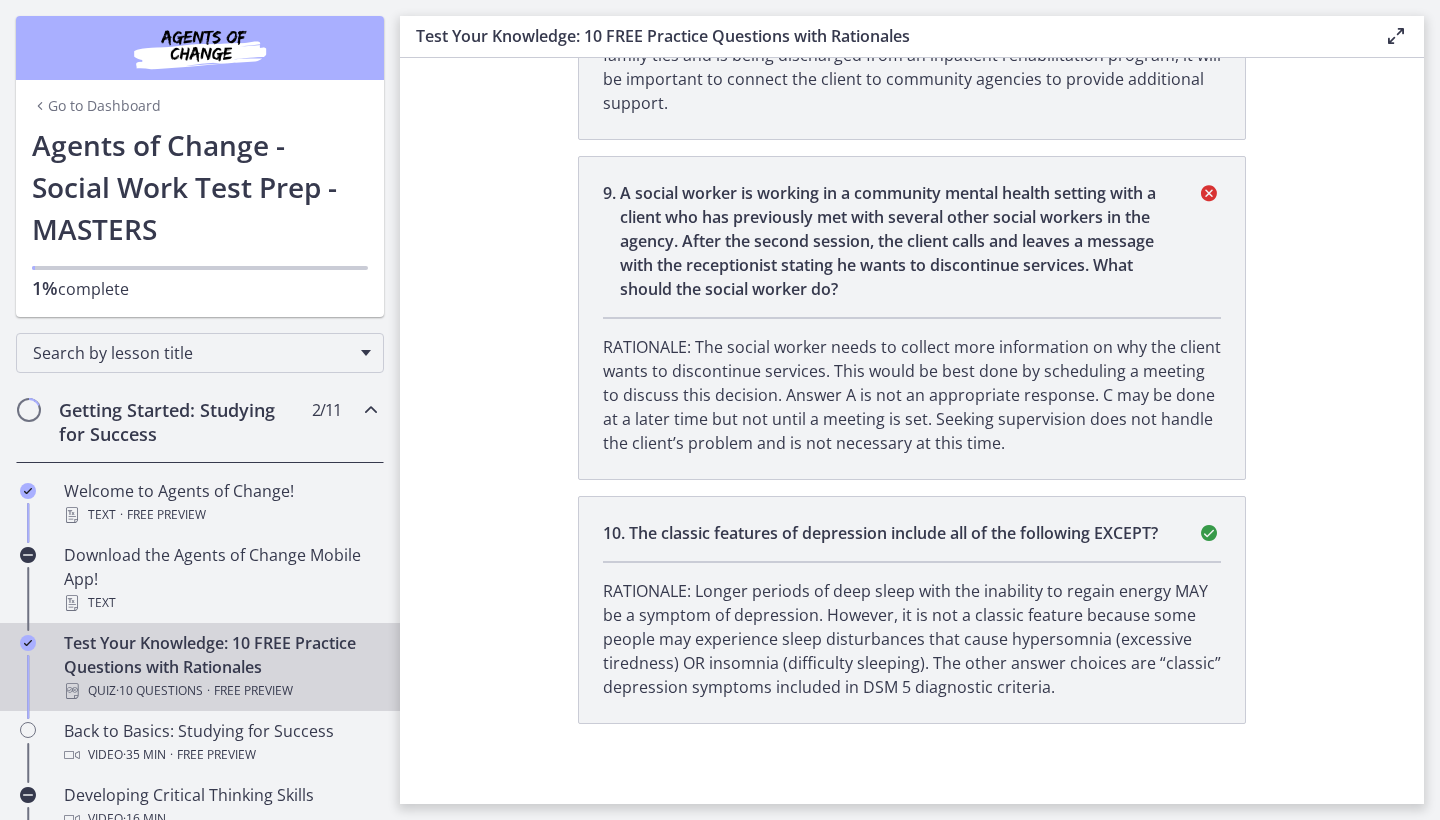 scroll, scrollTop: 2814, scrollLeft: 0, axis: vertical 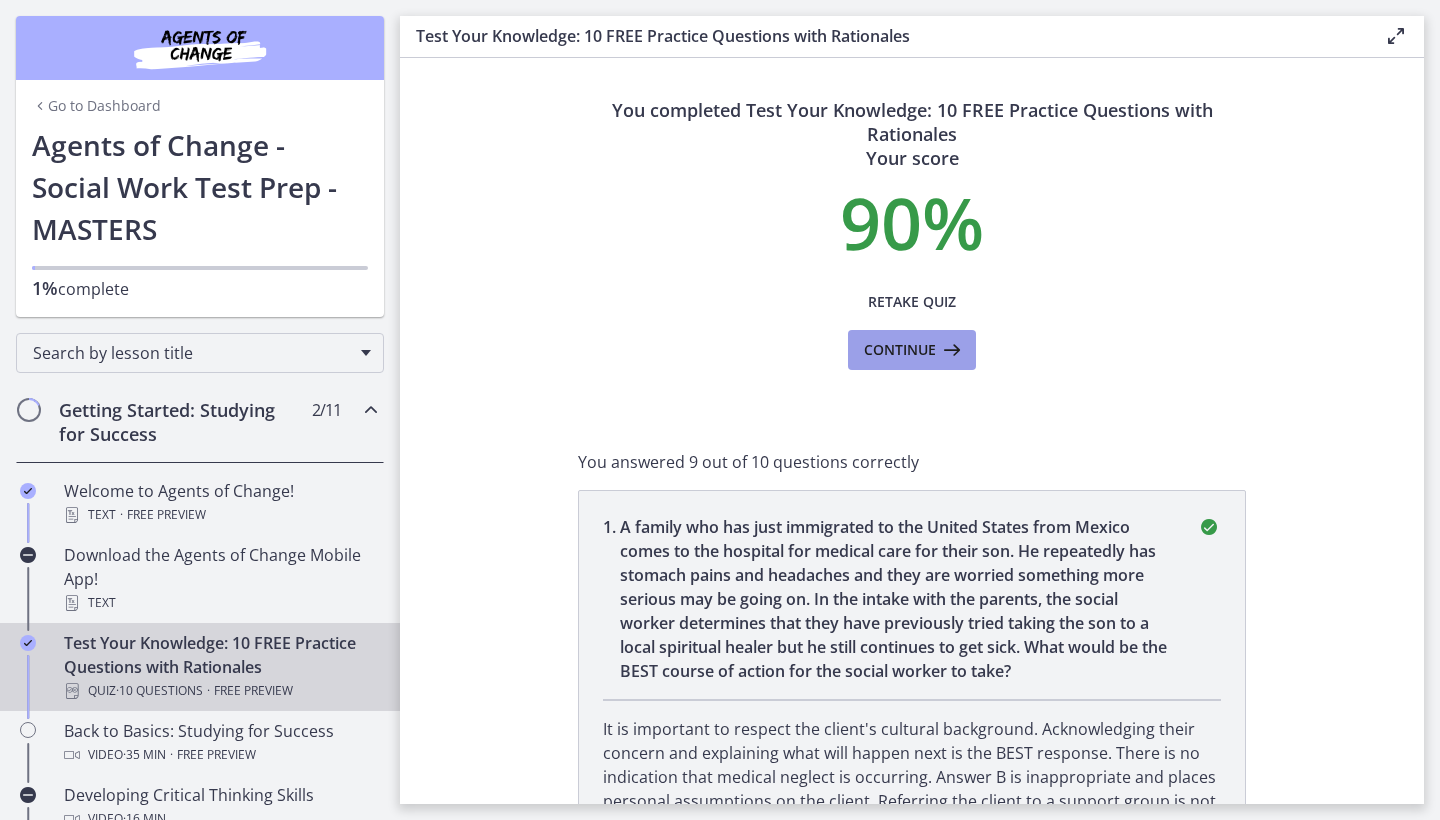 click at bounding box center (950, 350) 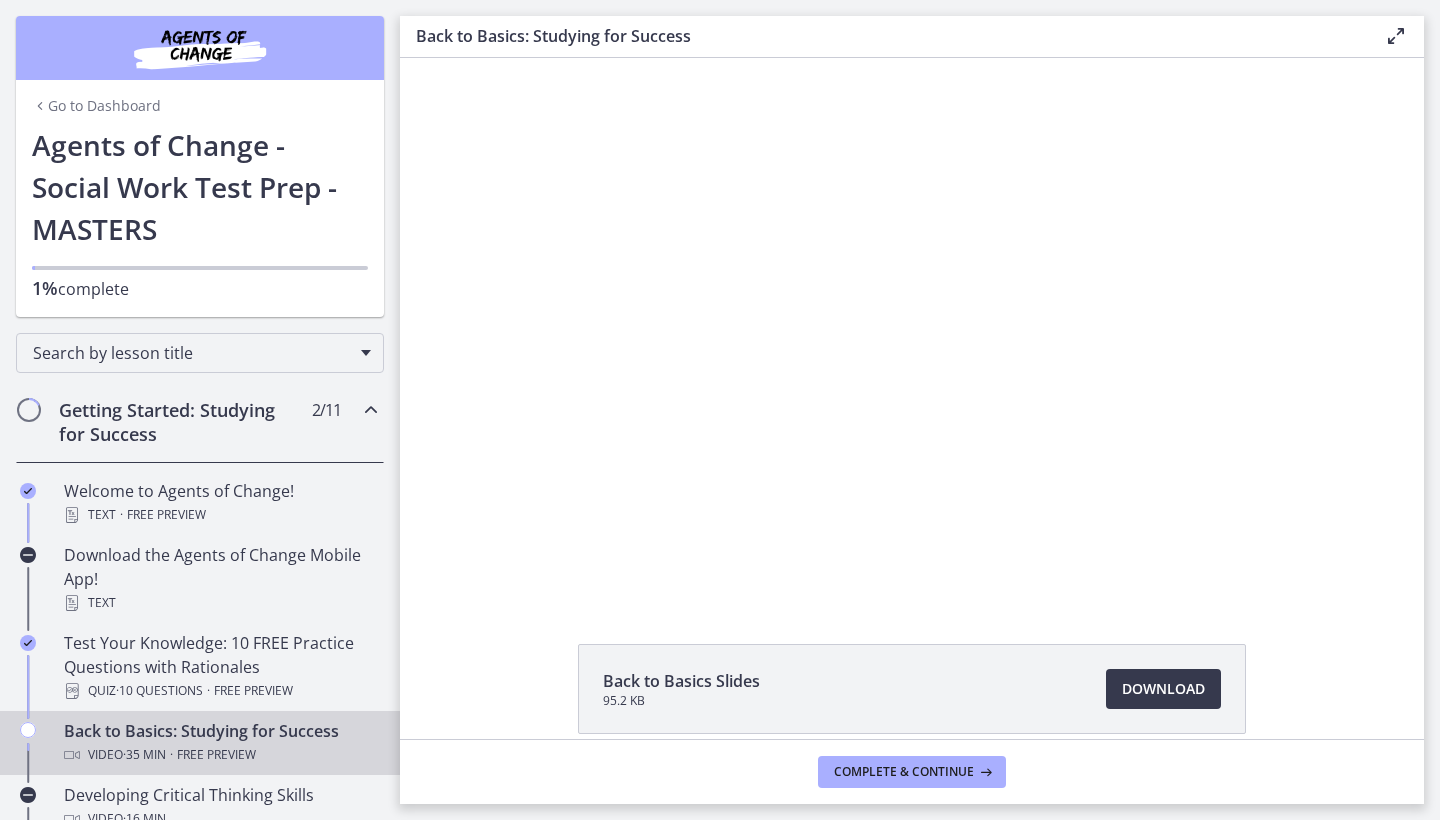 scroll, scrollTop: 0, scrollLeft: 0, axis: both 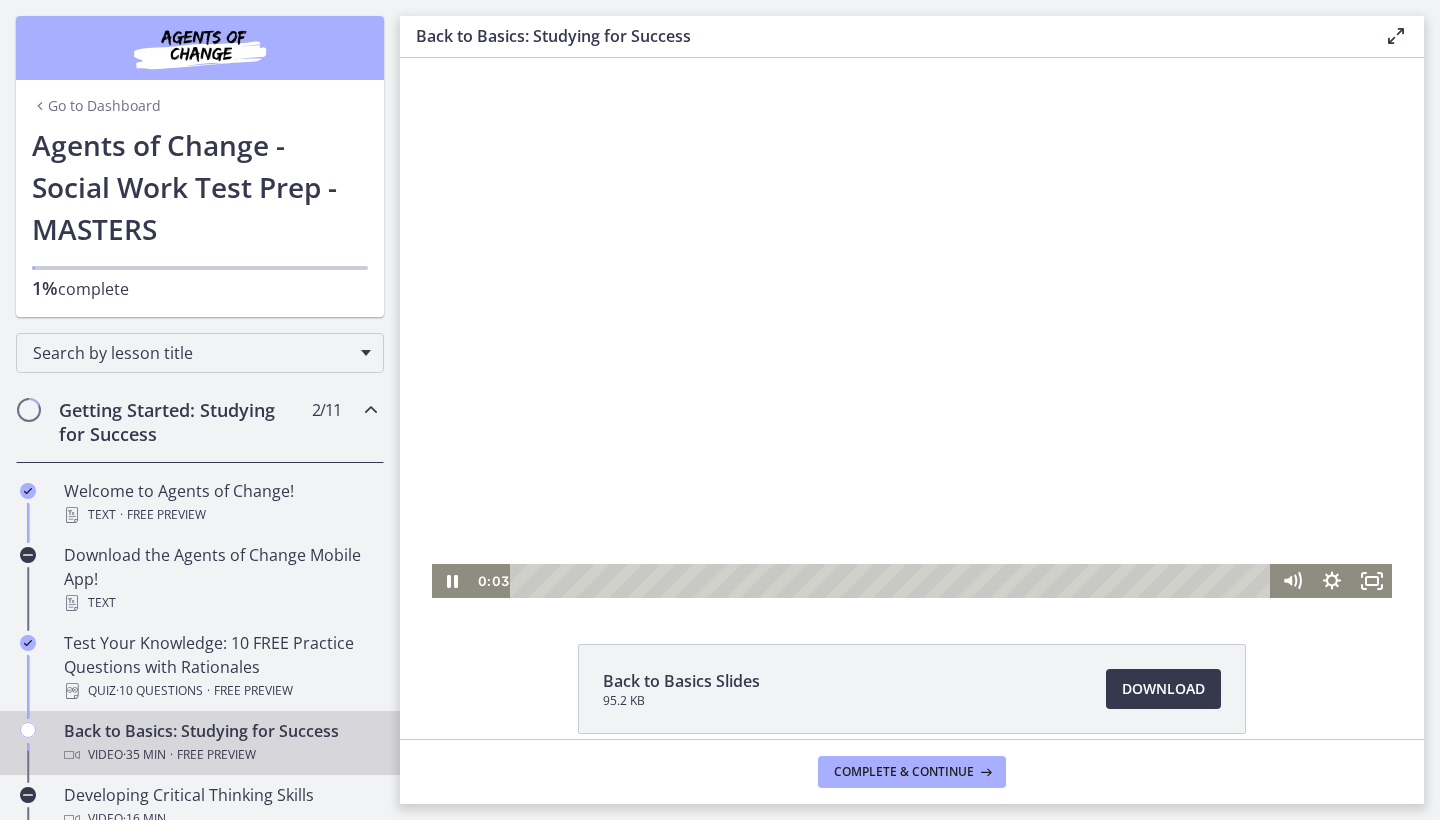 click at bounding box center (912, 328) 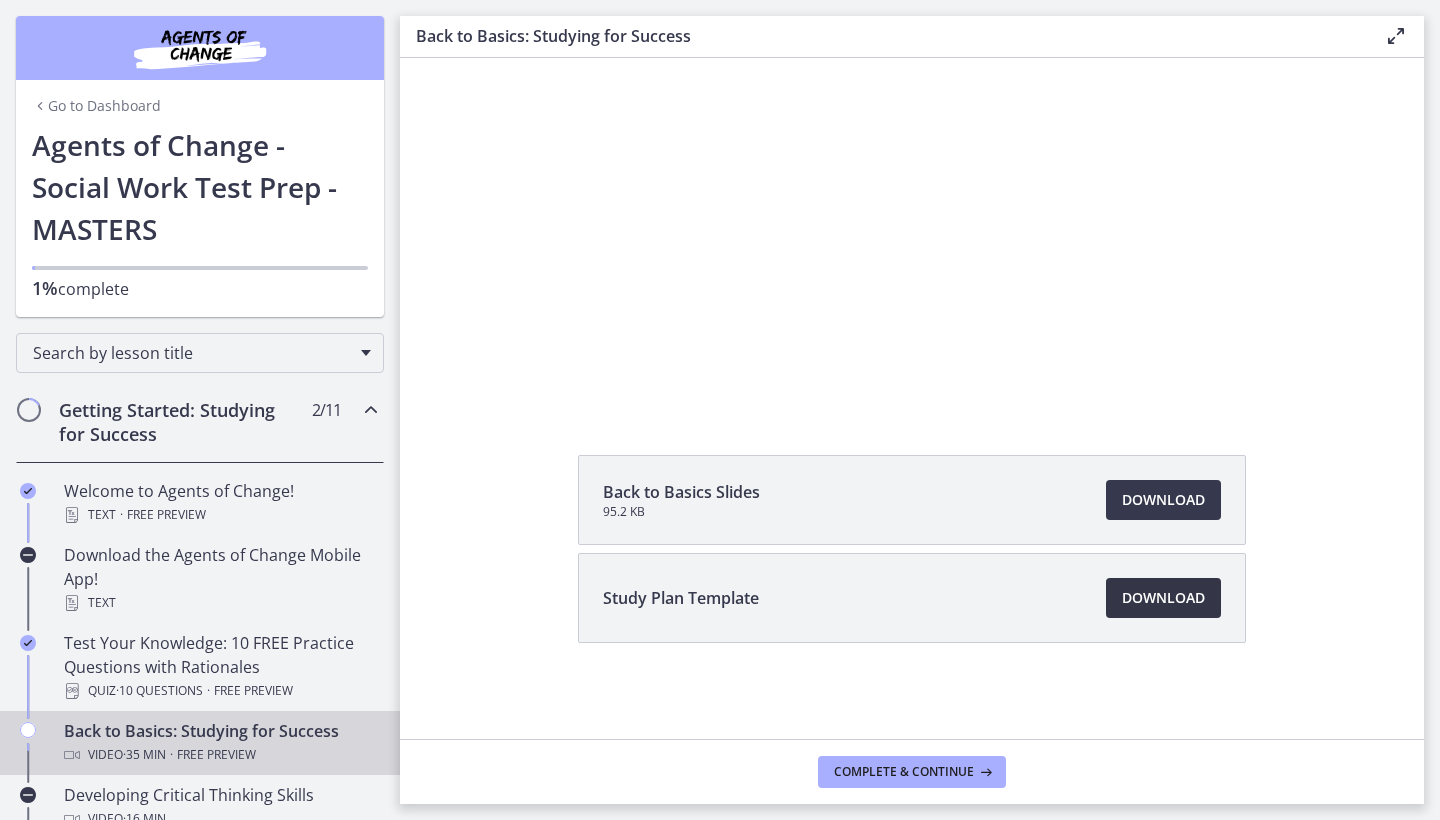 scroll, scrollTop: 189, scrollLeft: 0, axis: vertical 